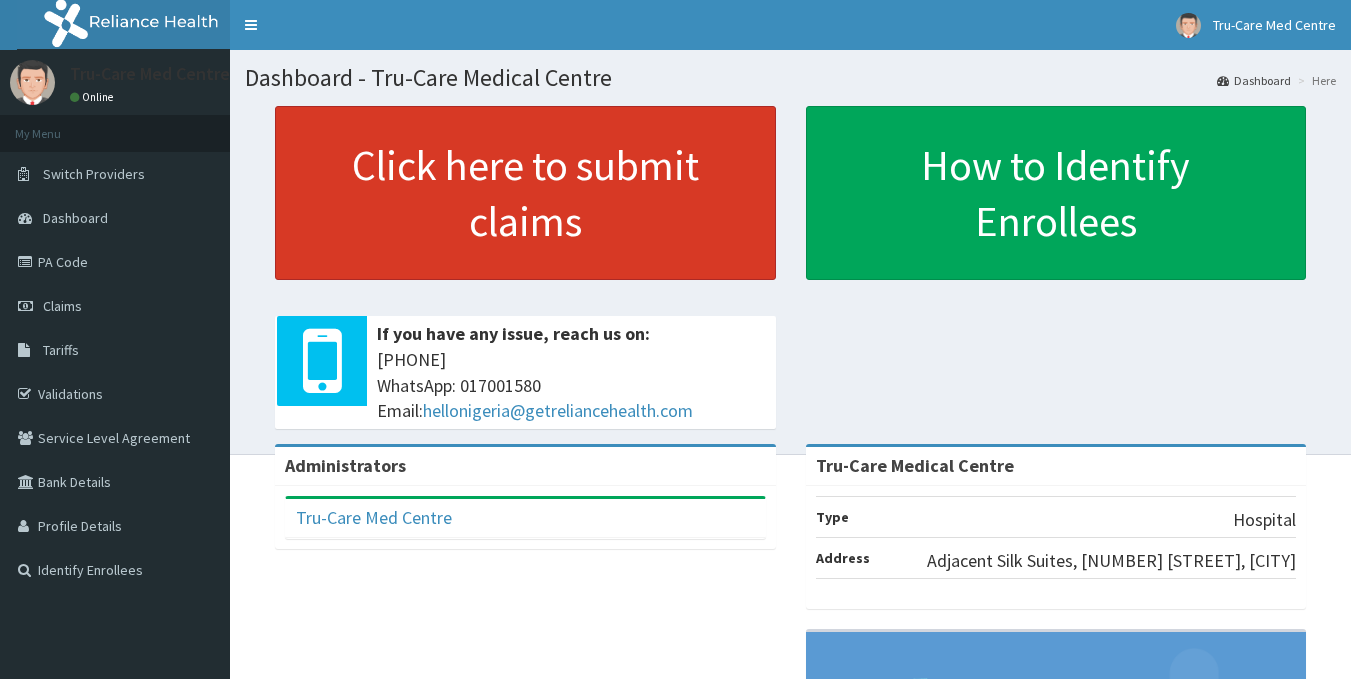 click on "PA Code" at bounding box center (115, 262) 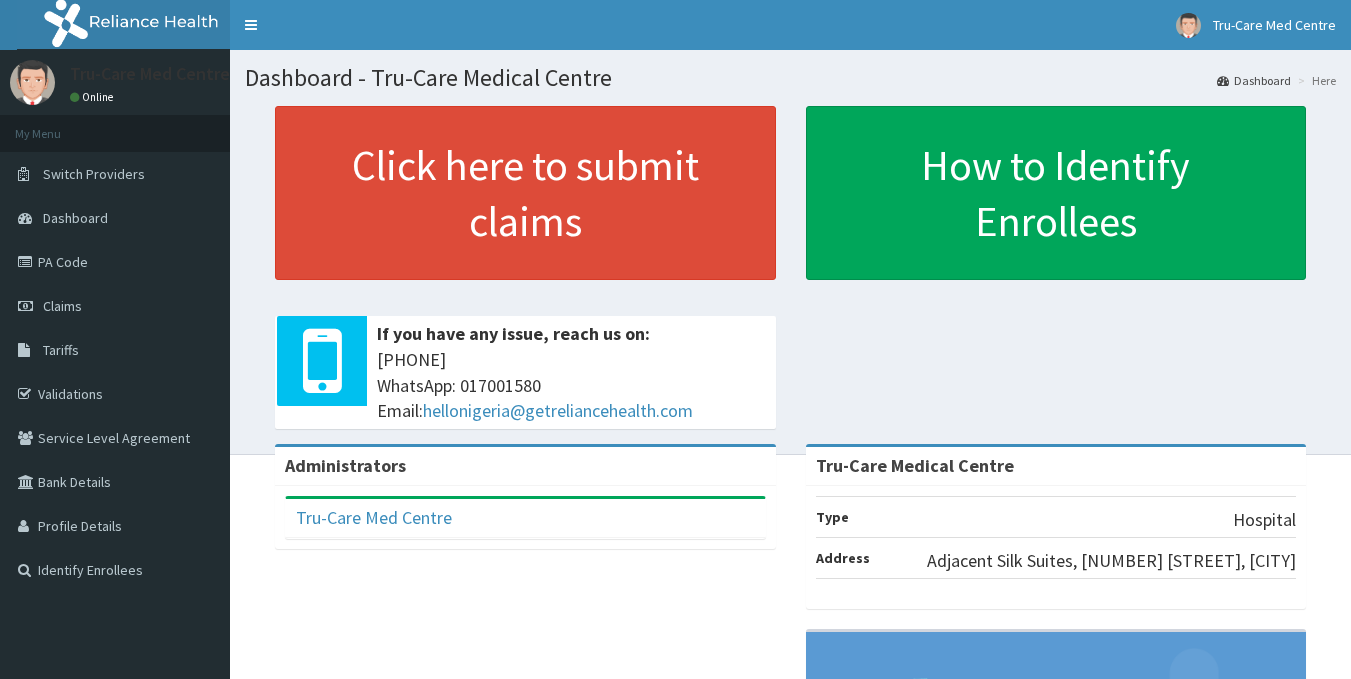 scroll, scrollTop: 0, scrollLeft: 0, axis: both 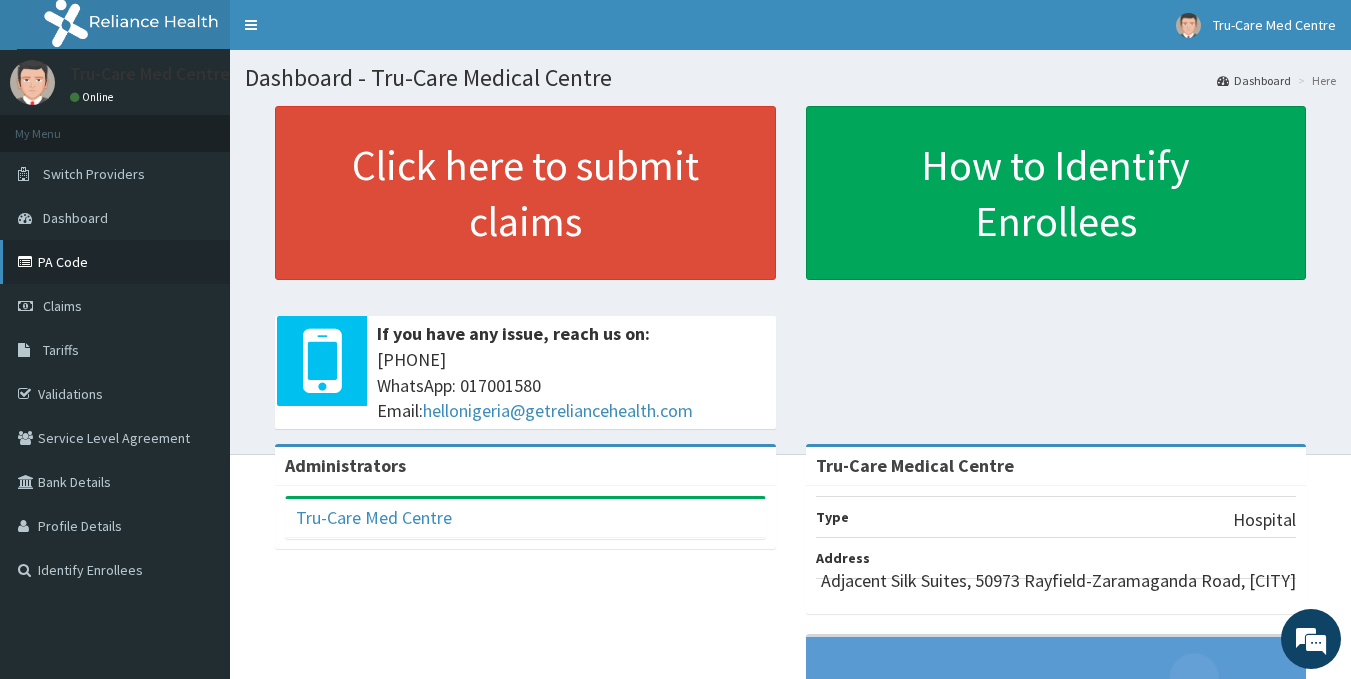 drag, startPoint x: 68, startPoint y: 302, endPoint x: 76, endPoint y: 278, distance: 25.298222 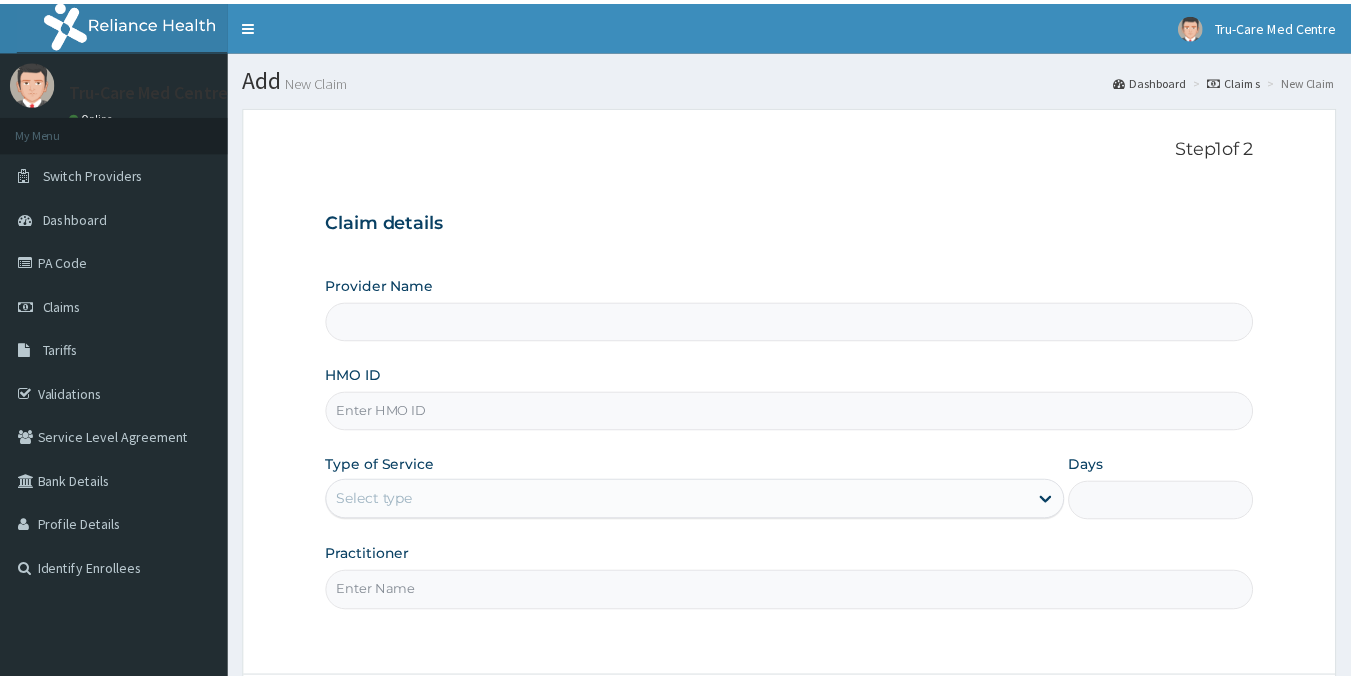 scroll, scrollTop: 0, scrollLeft: 0, axis: both 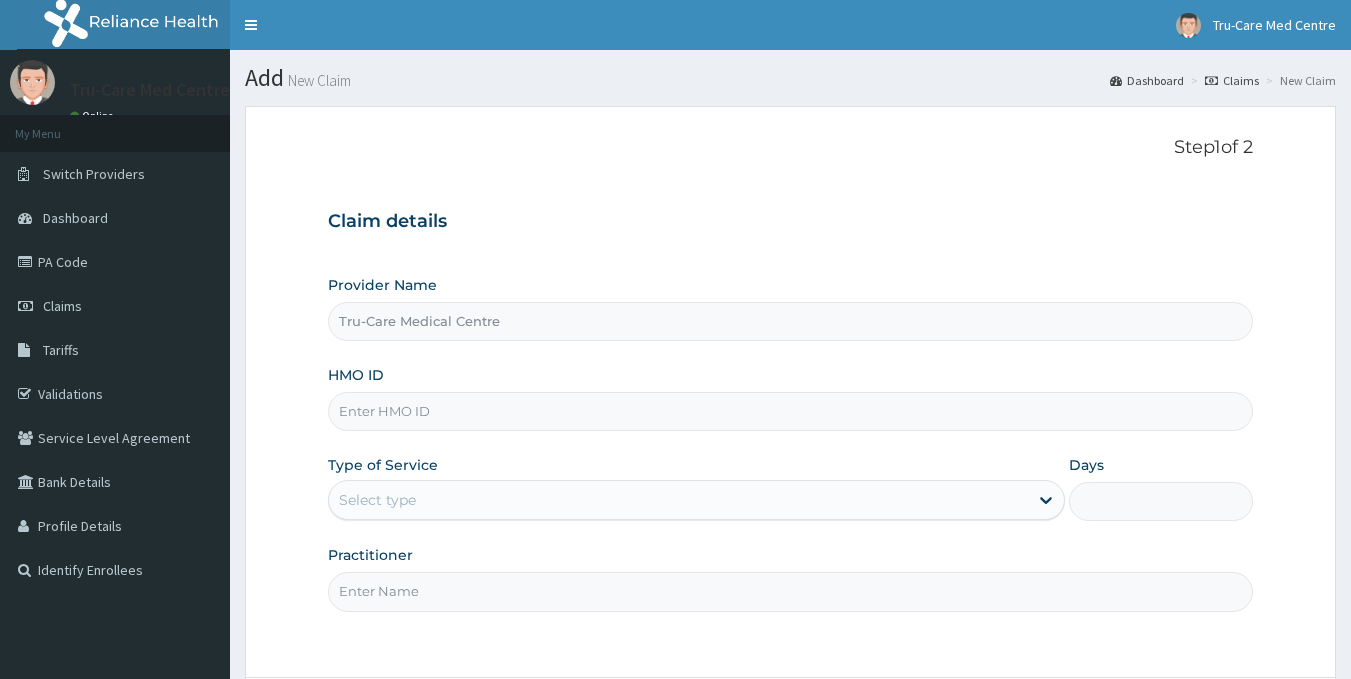 type on "Tru-Care Medical Centre" 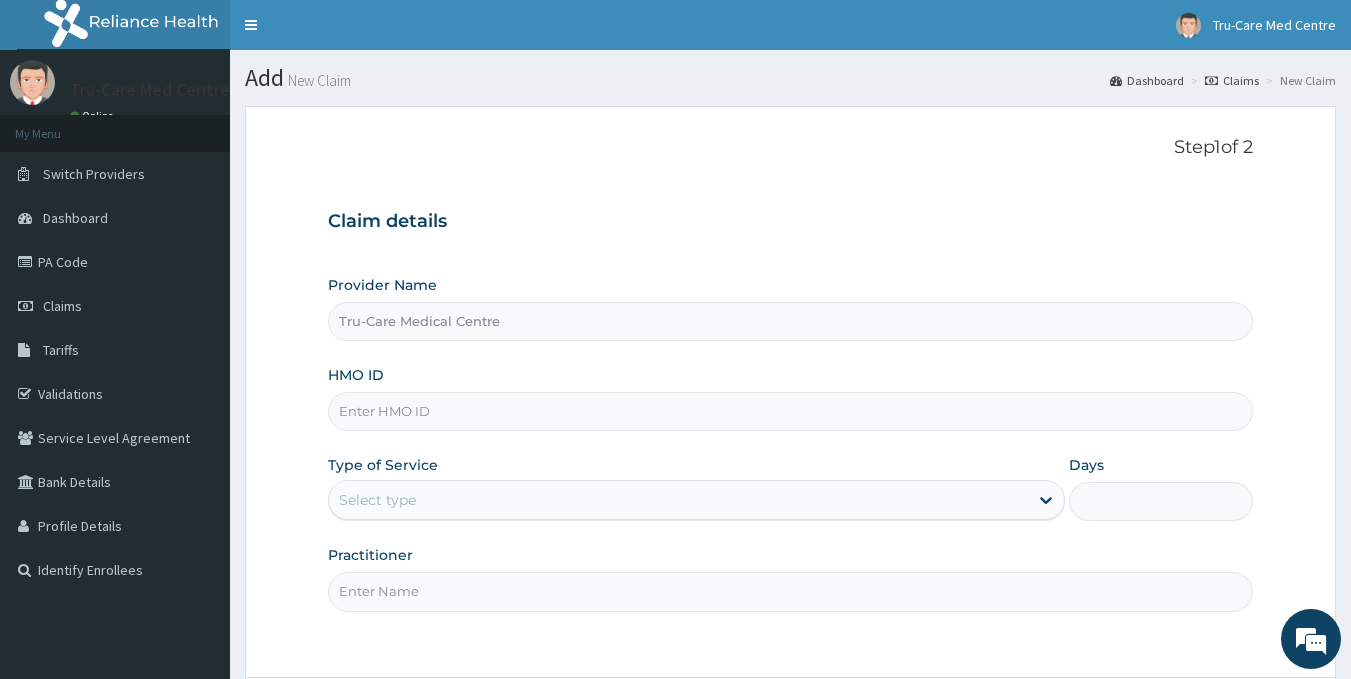 scroll, scrollTop: 0, scrollLeft: 0, axis: both 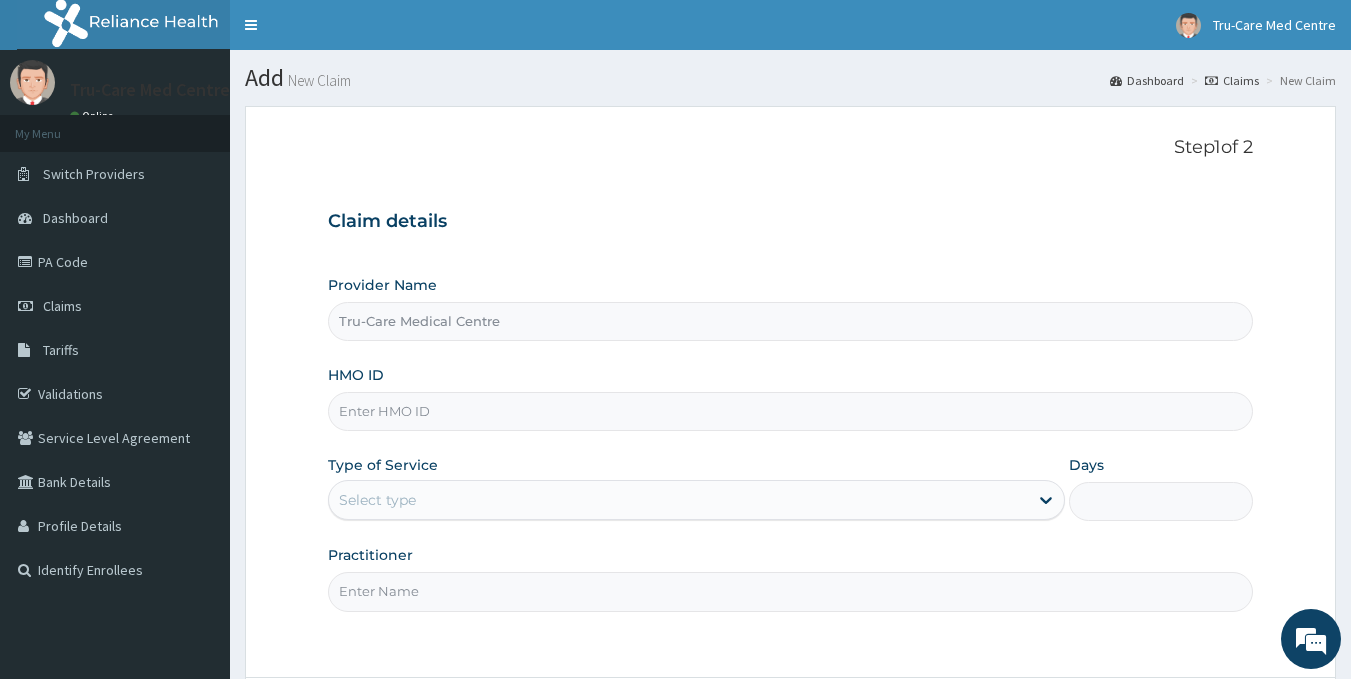 click on "HMO ID" at bounding box center (791, 411) 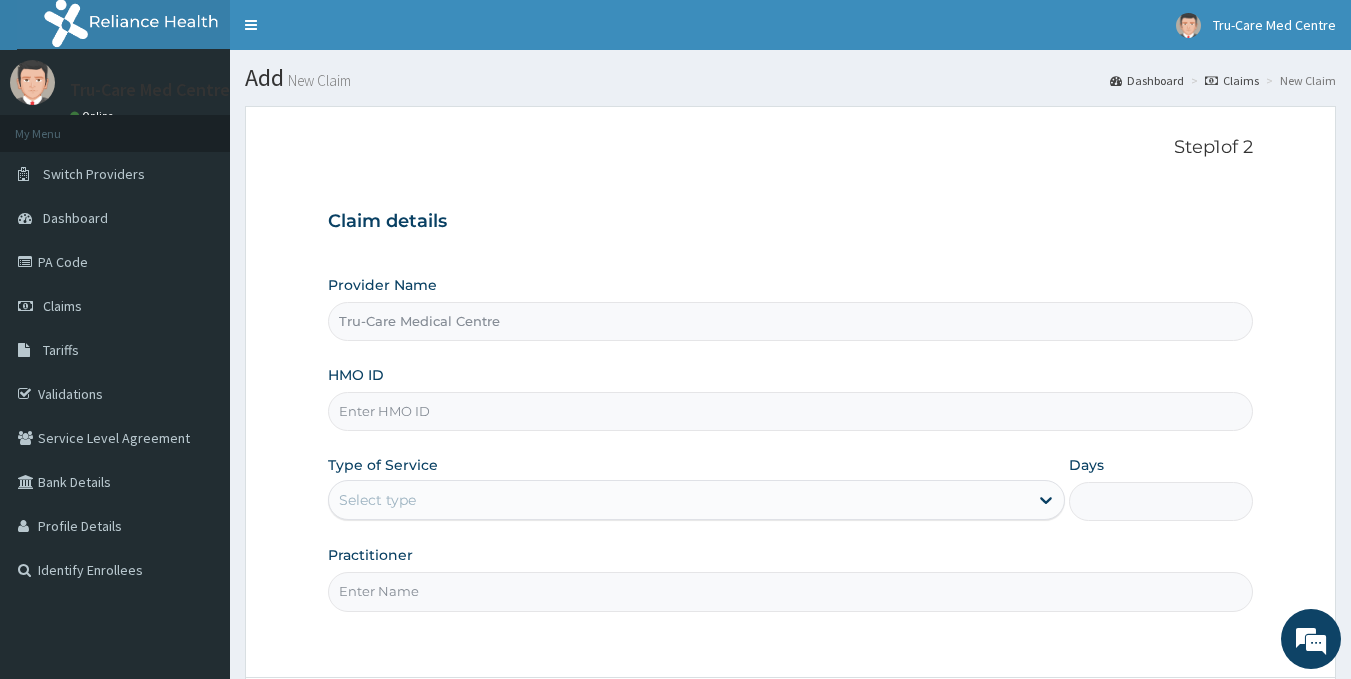 paste on "HPY/10090/B" 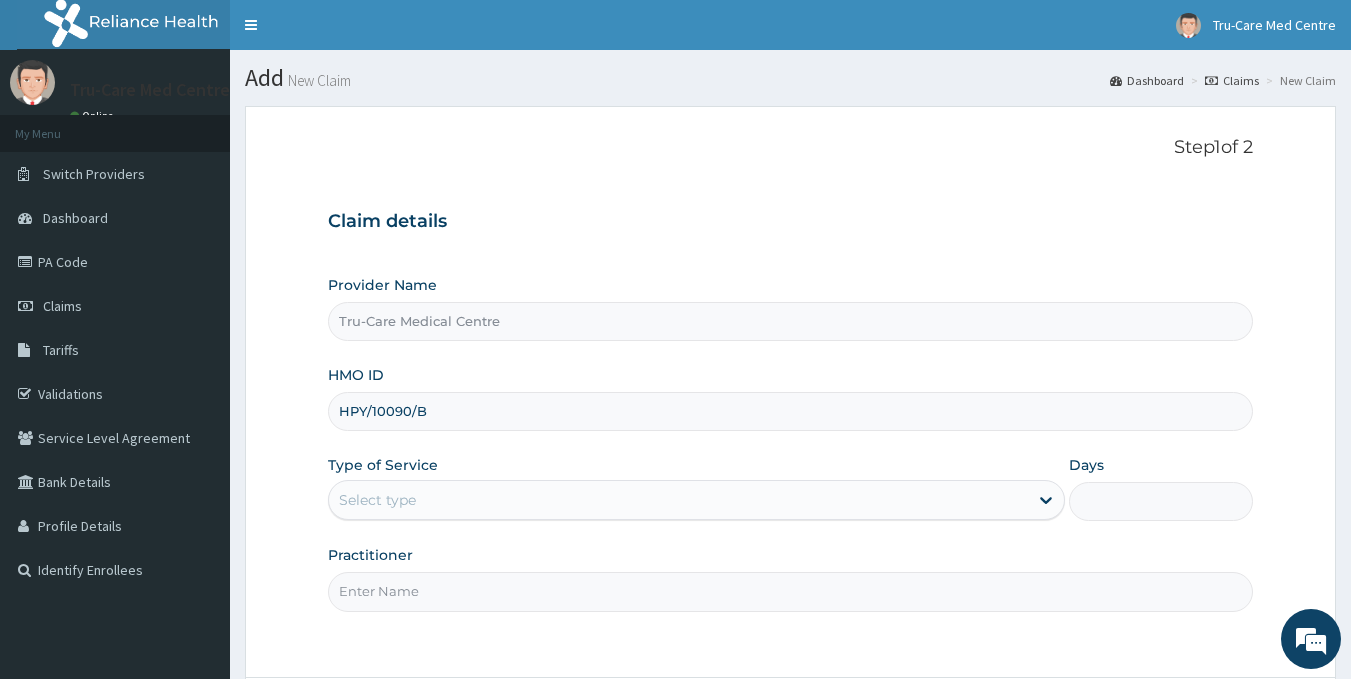 type on "HPY/10090/B" 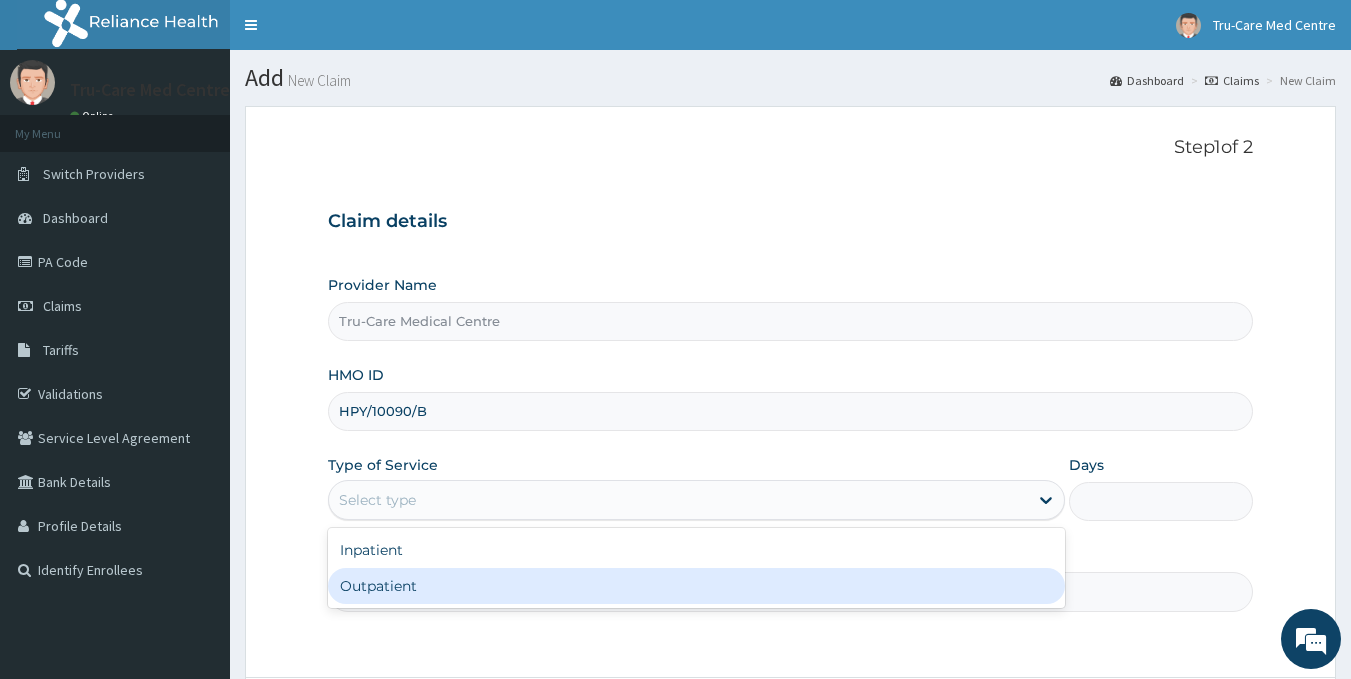 click on "Outpatient" at bounding box center [696, 586] 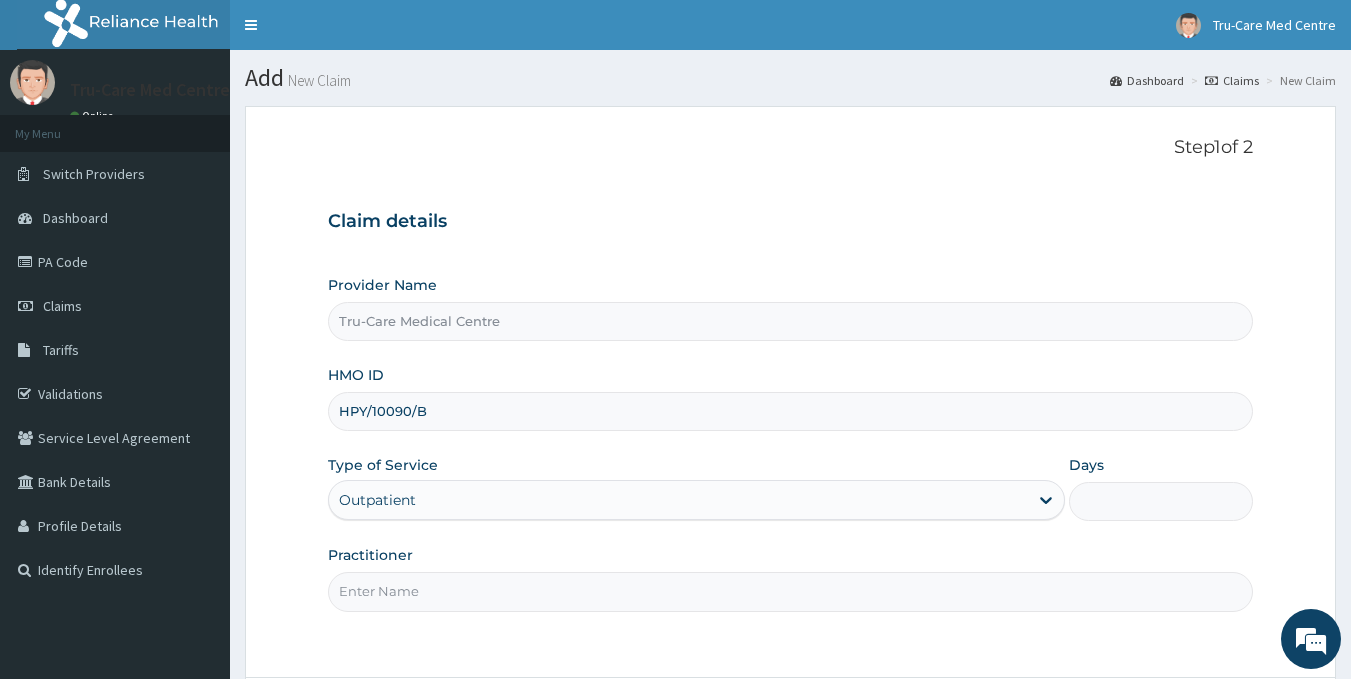 type on "1" 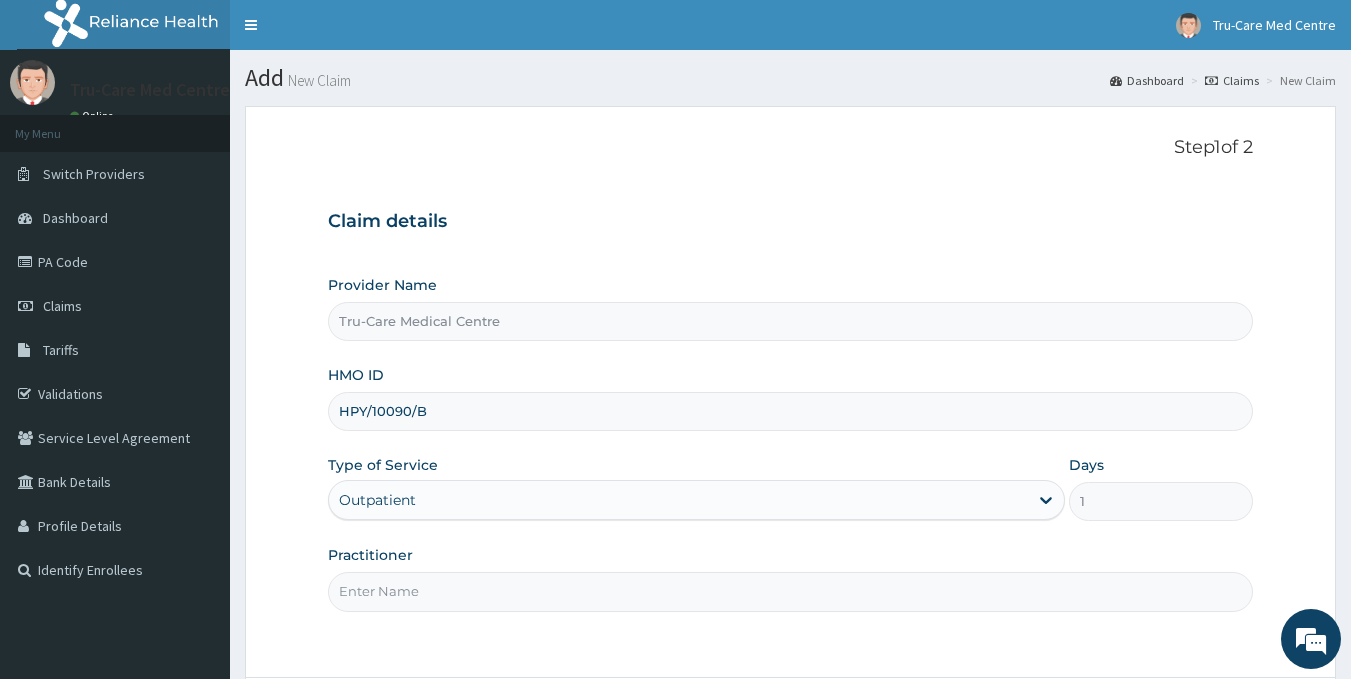 drag, startPoint x: 411, startPoint y: 589, endPoint x: 461, endPoint y: 589, distance: 50 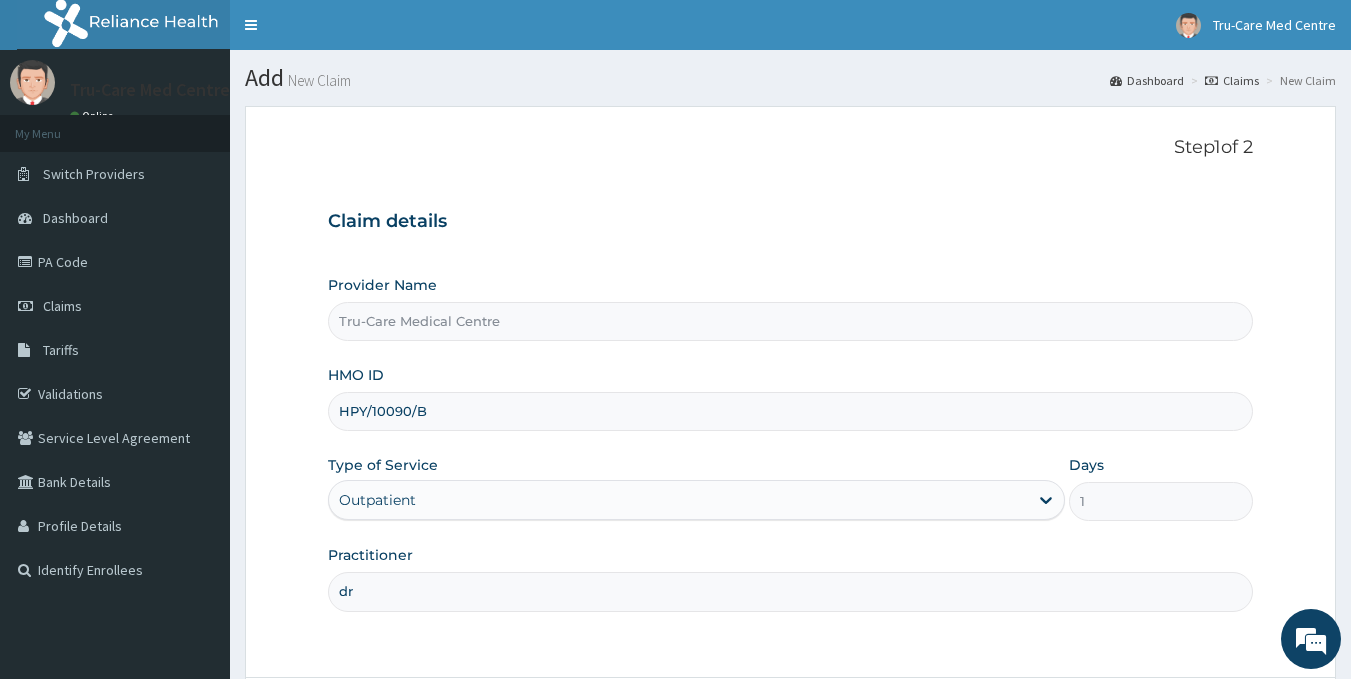 type on "d" 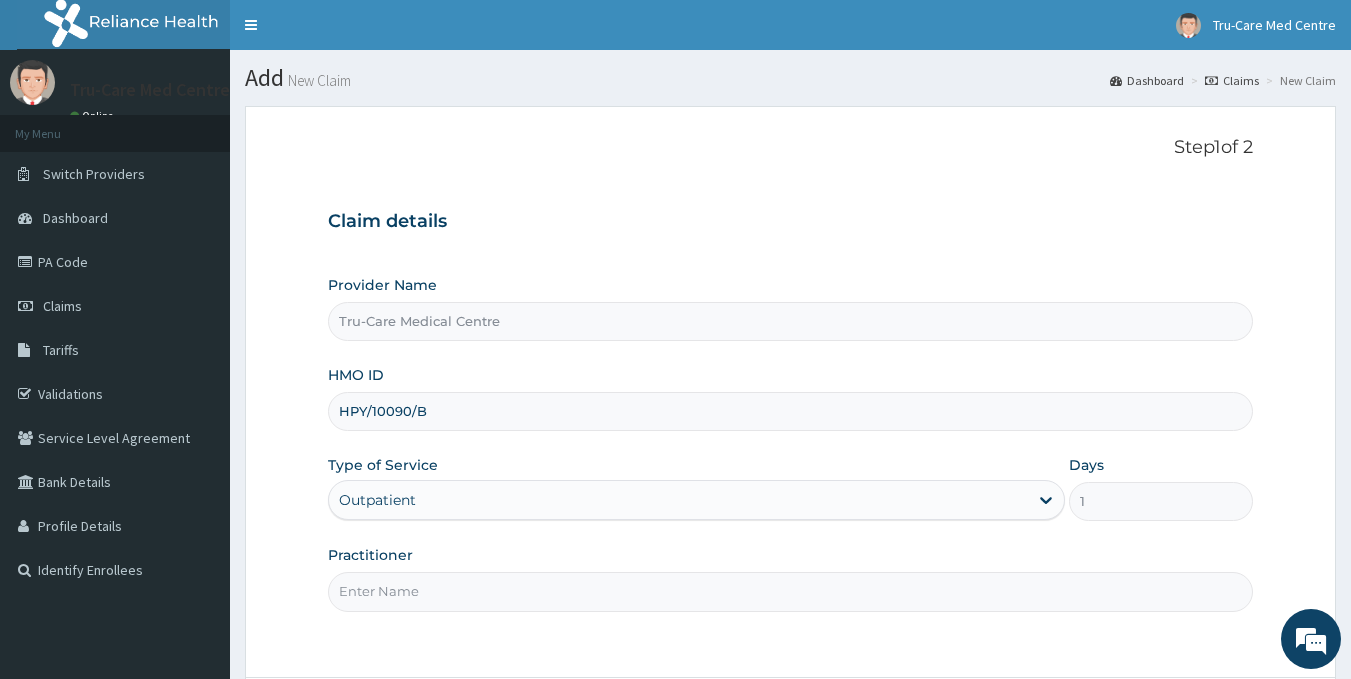 scroll, scrollTop: 0, scrollLeft: 0, axis: both 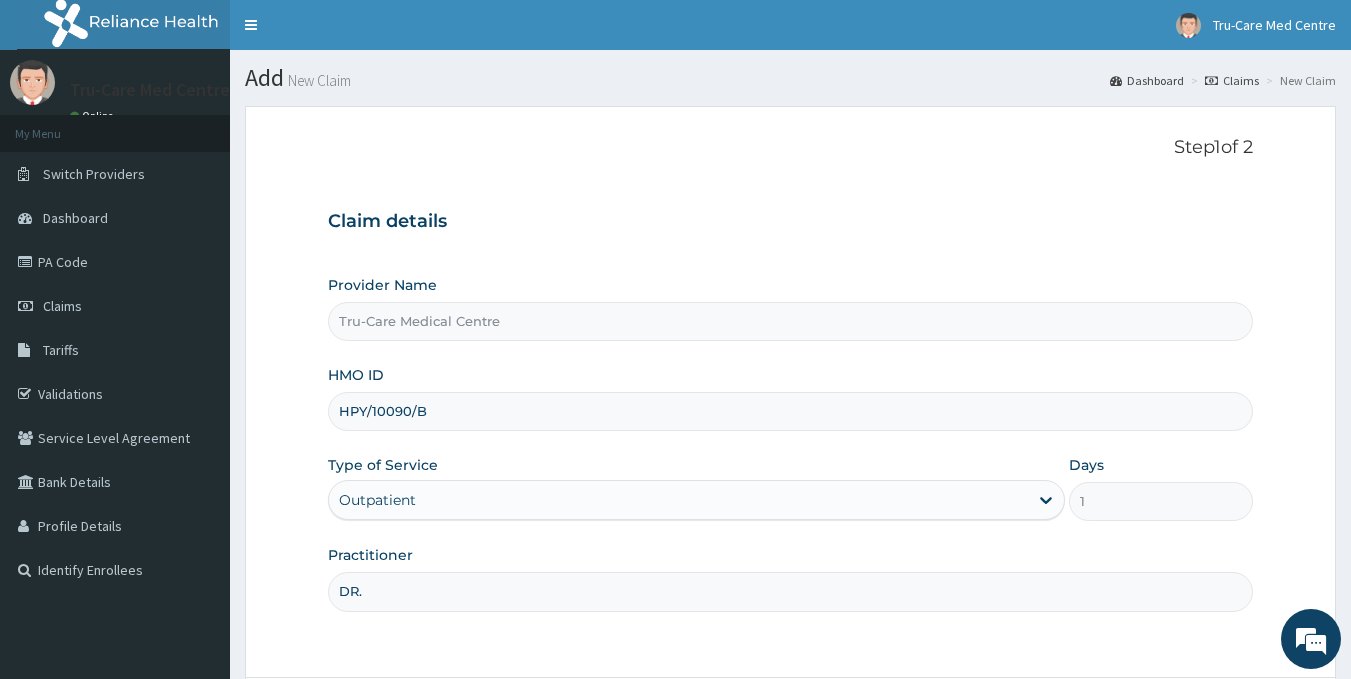 paste on "SAMUELSON Keneolisa" 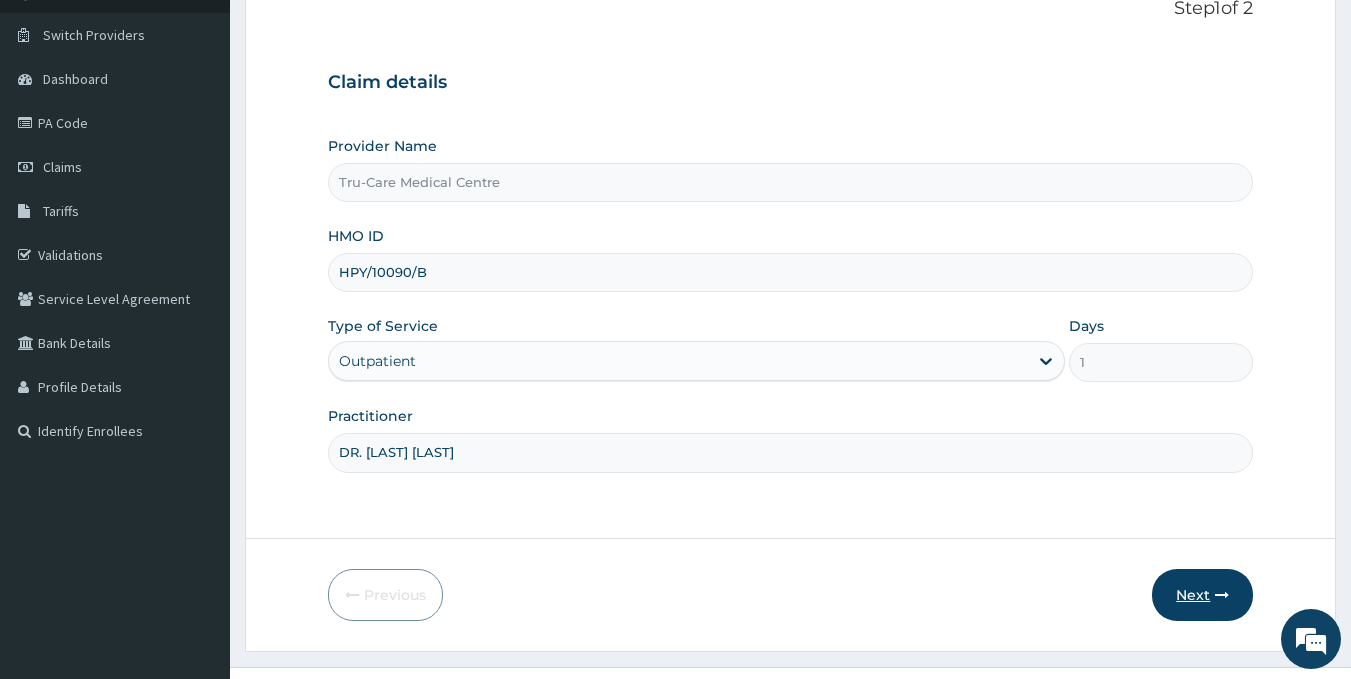 scroll, scrollTop: 178, scrollLeft: 0, axis: vertical 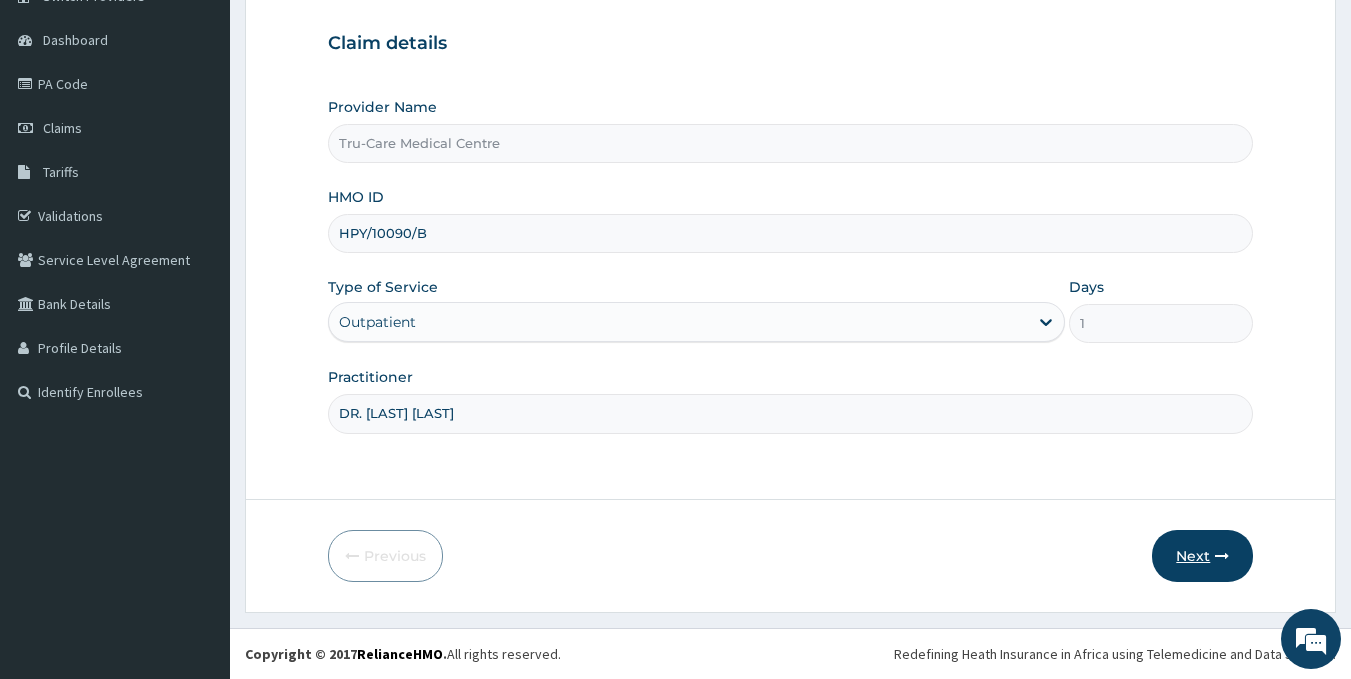 type on "DR. SAMUELSON Keneolisa" 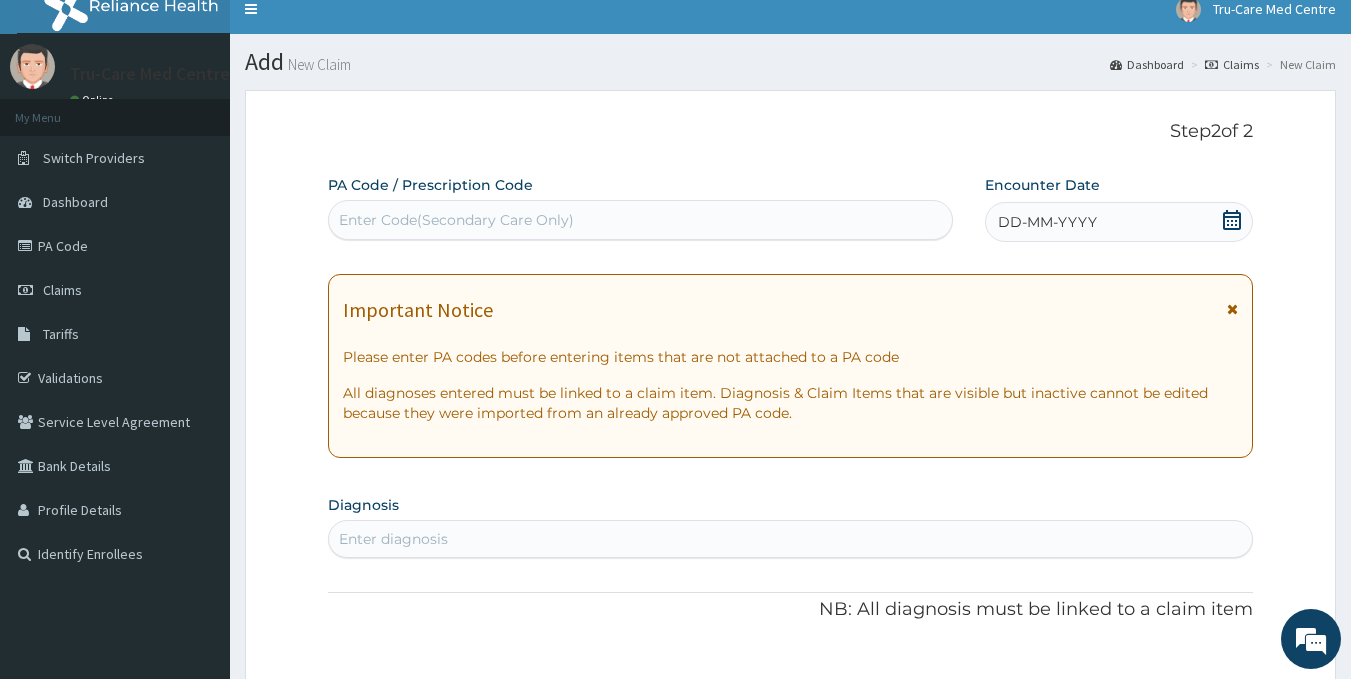 scroll, scrollTop: 0, scrollLeft: 0, axis: both 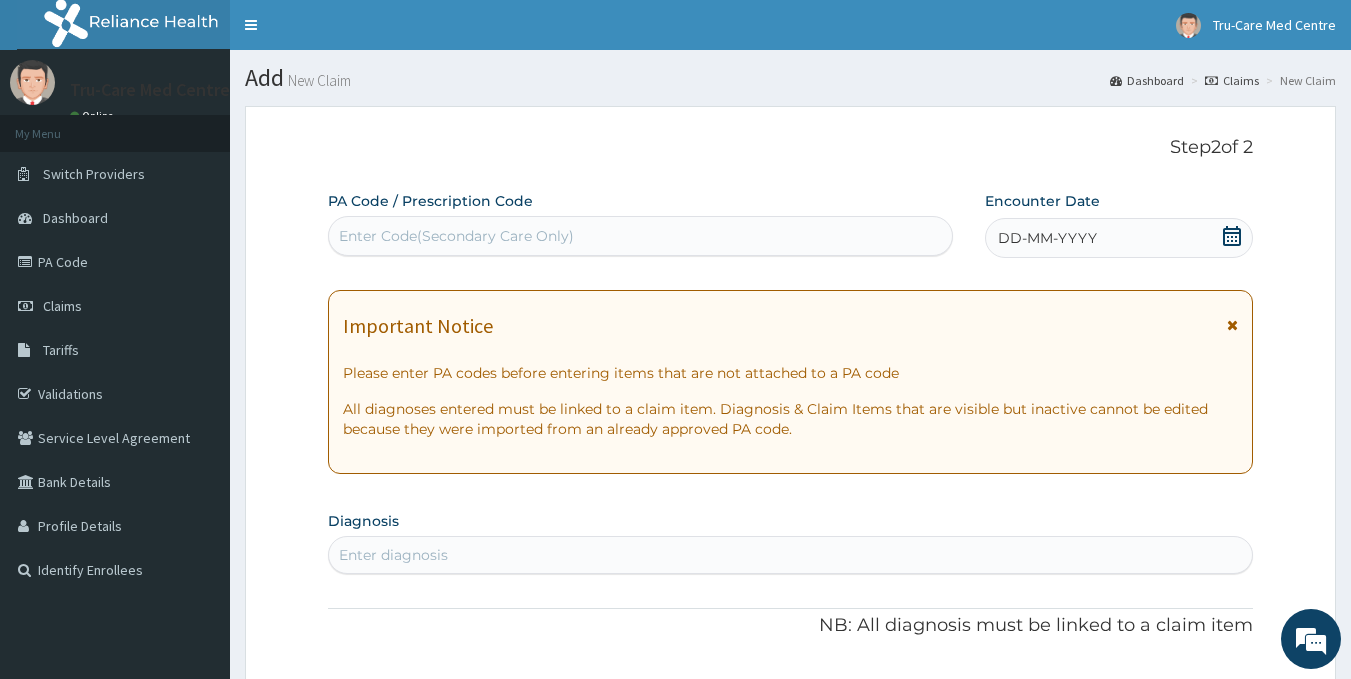 click on "Enter Code(Secondary Care Only)" at bounding box center [456, 236] 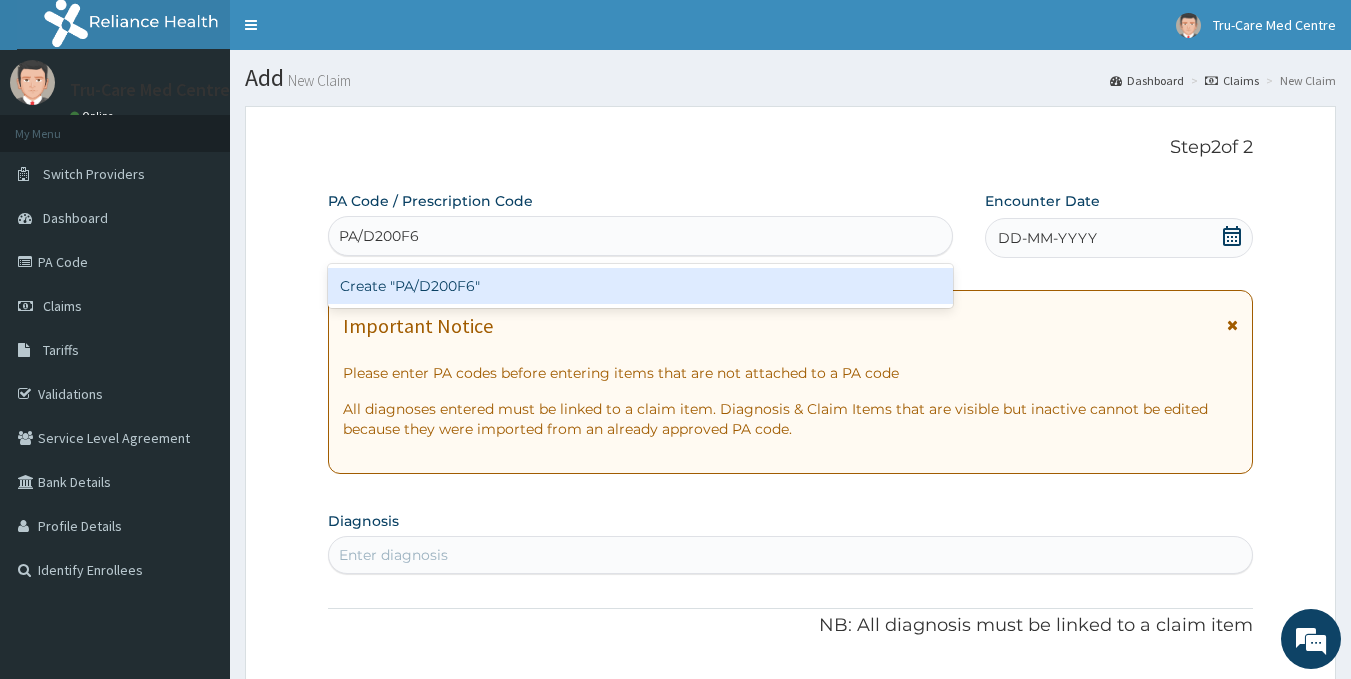 click on "Create "PA/D200F6"" at bounding box center [641, 286] 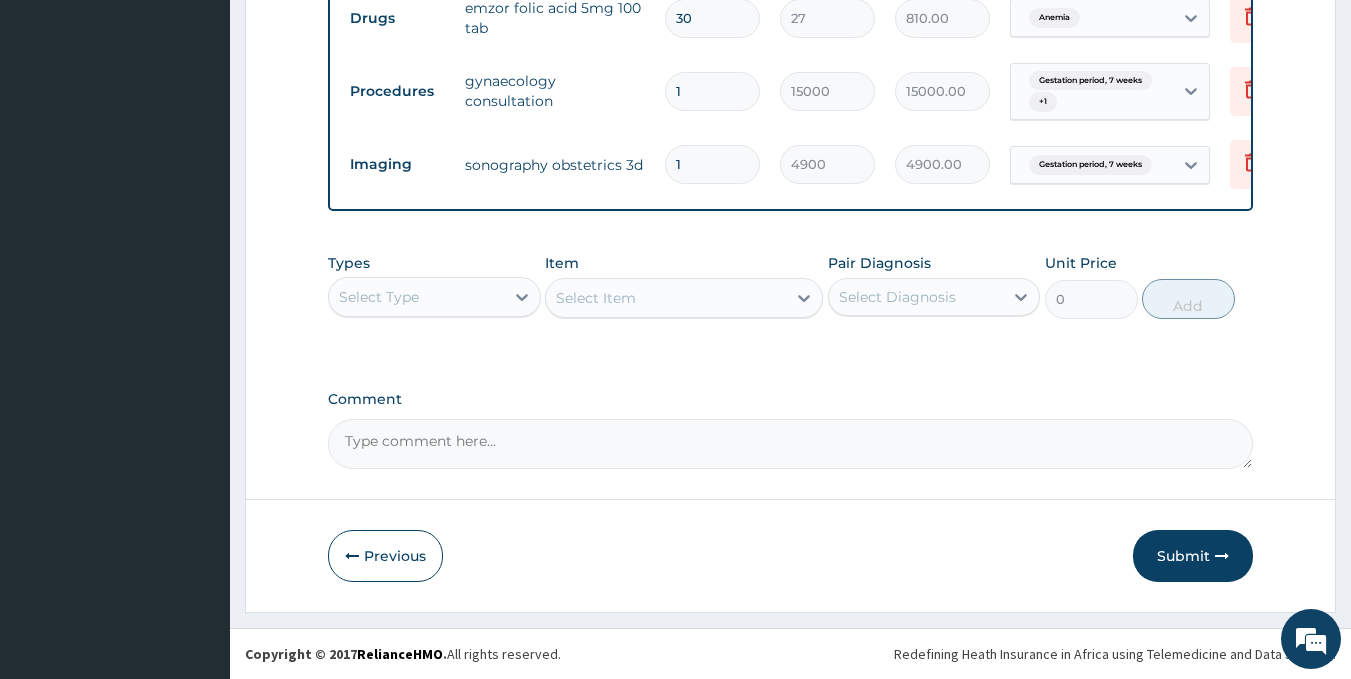 scroll, scrollTop: 898, scrollLeft: 0, axis: vertical 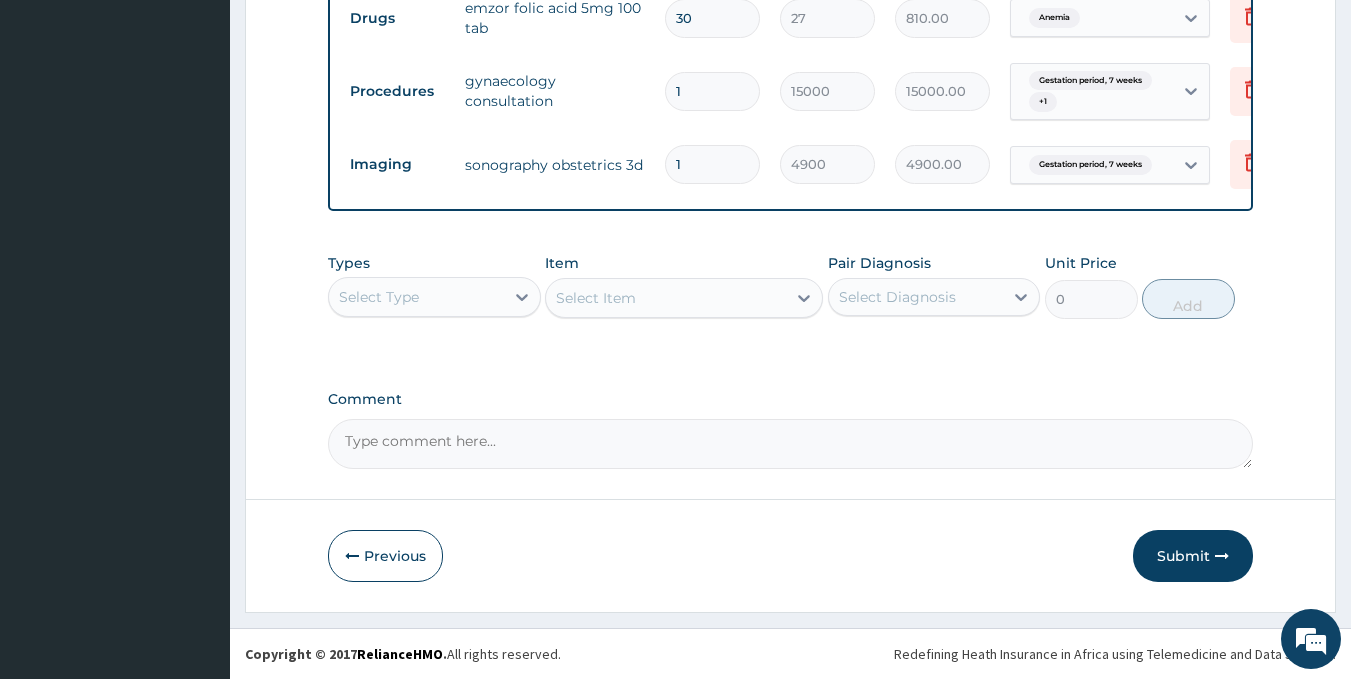 drag, startPoint x: 1236, startPoint y: 558, endPoint x: 1236, endPoint y: 547, distance: 11 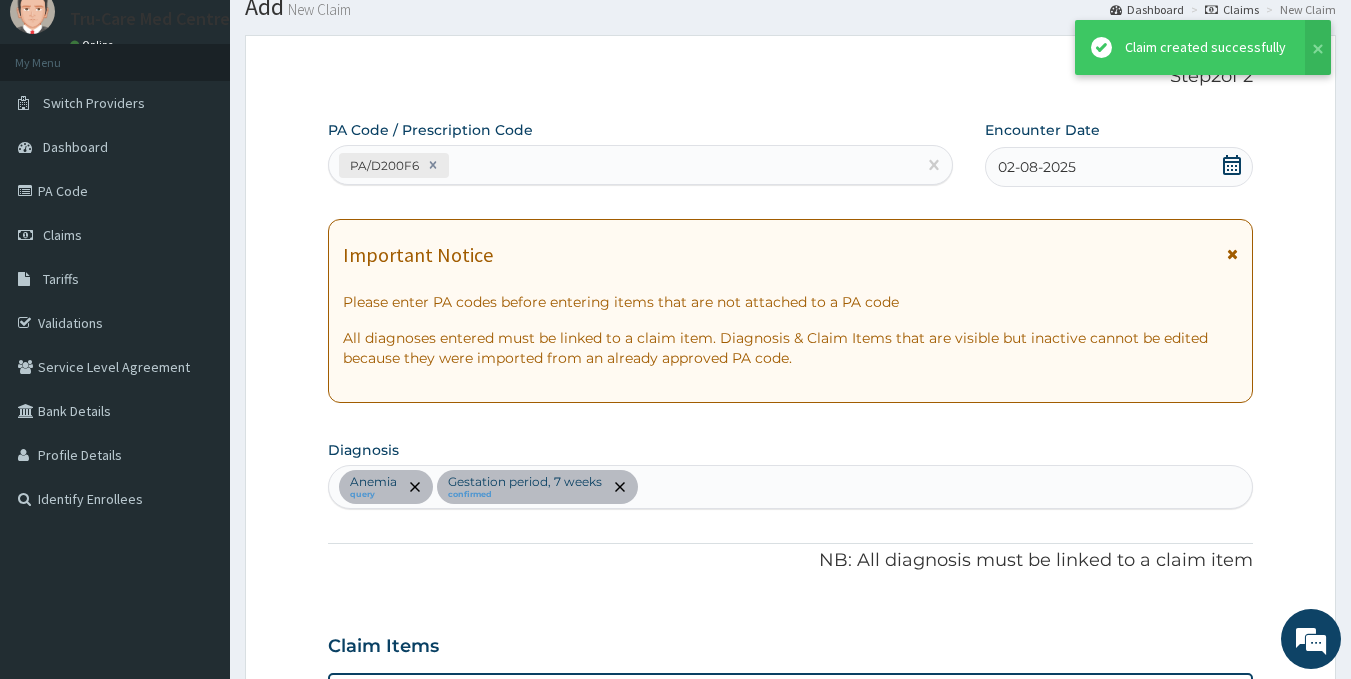 scroll, scrollTop: 898, scrollLeft: 0, axis: vertical 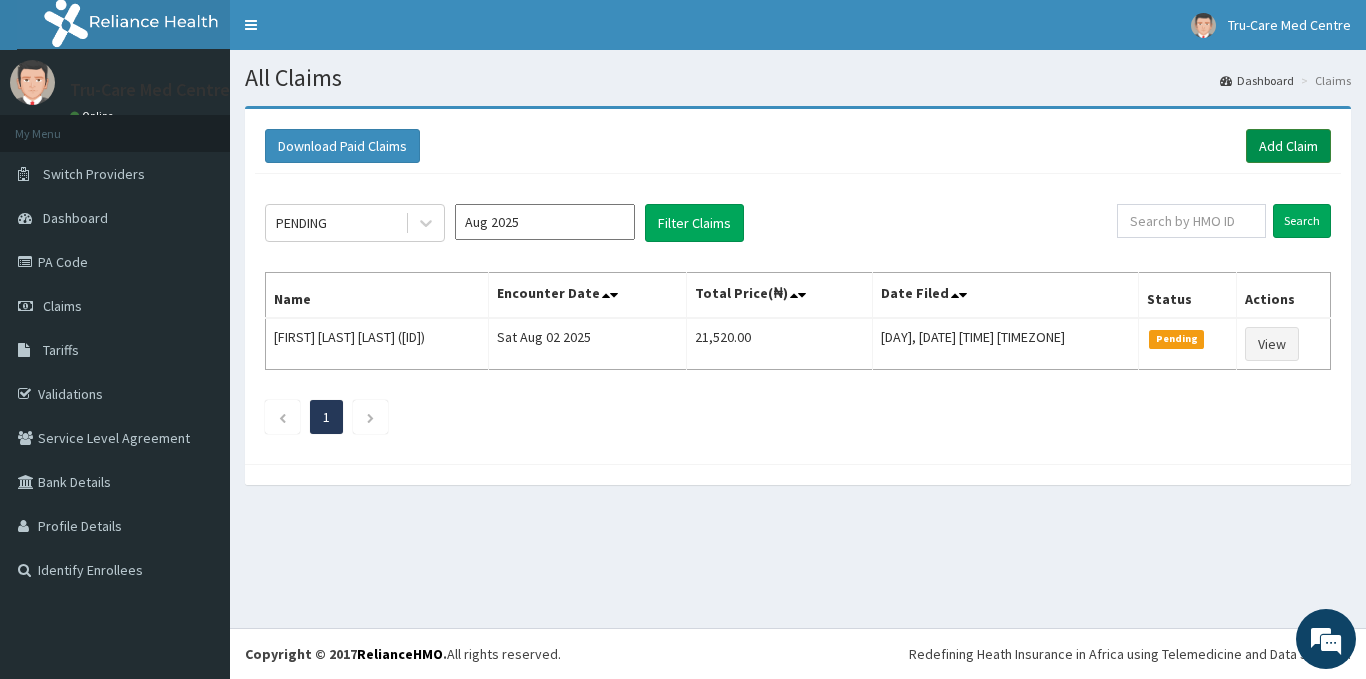 click on "Add Claim" at bounding box center (1288, 146) 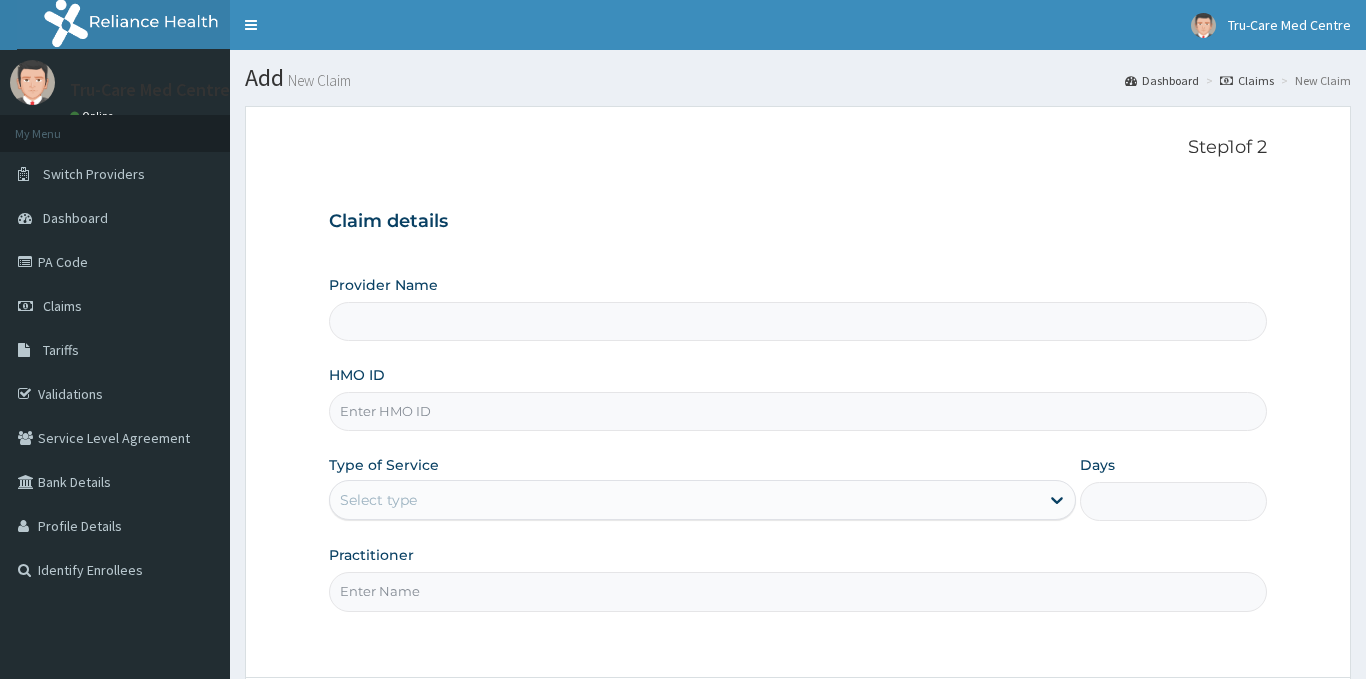 type on "NPM/10275/A" 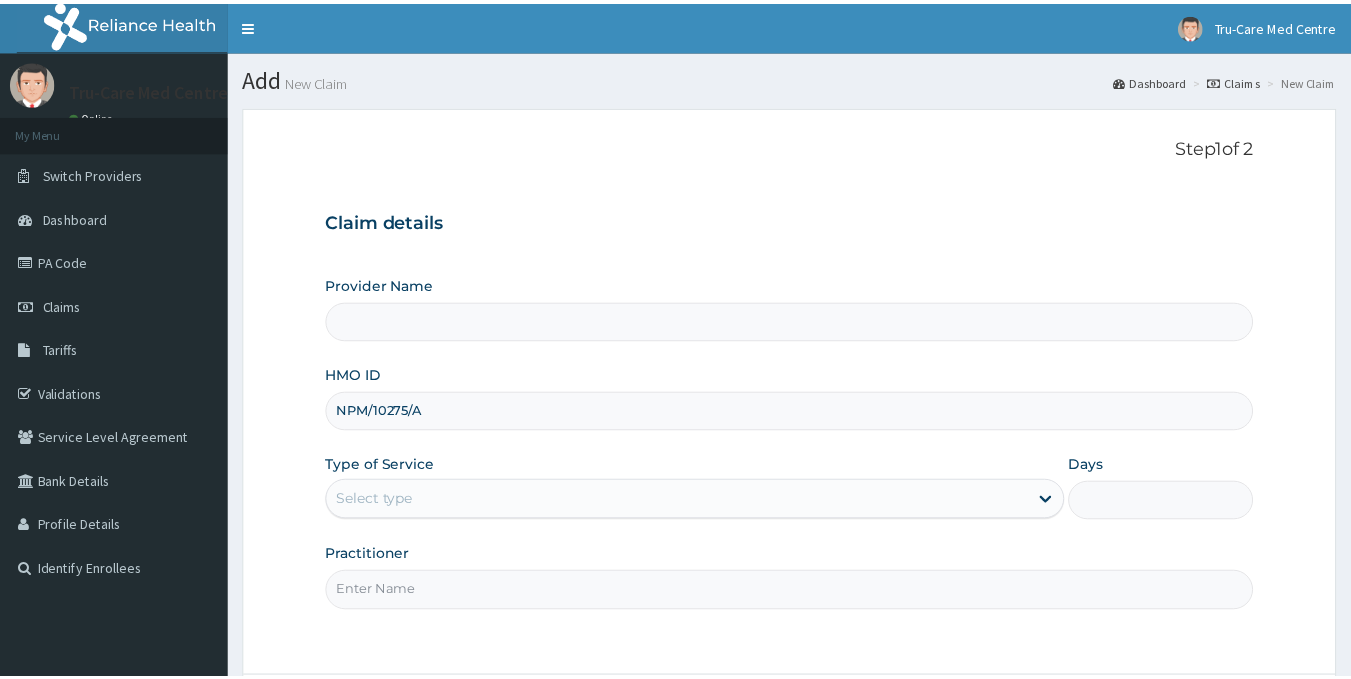 scroll, scrollTop: 0, scrollLeft: 0, axis: both 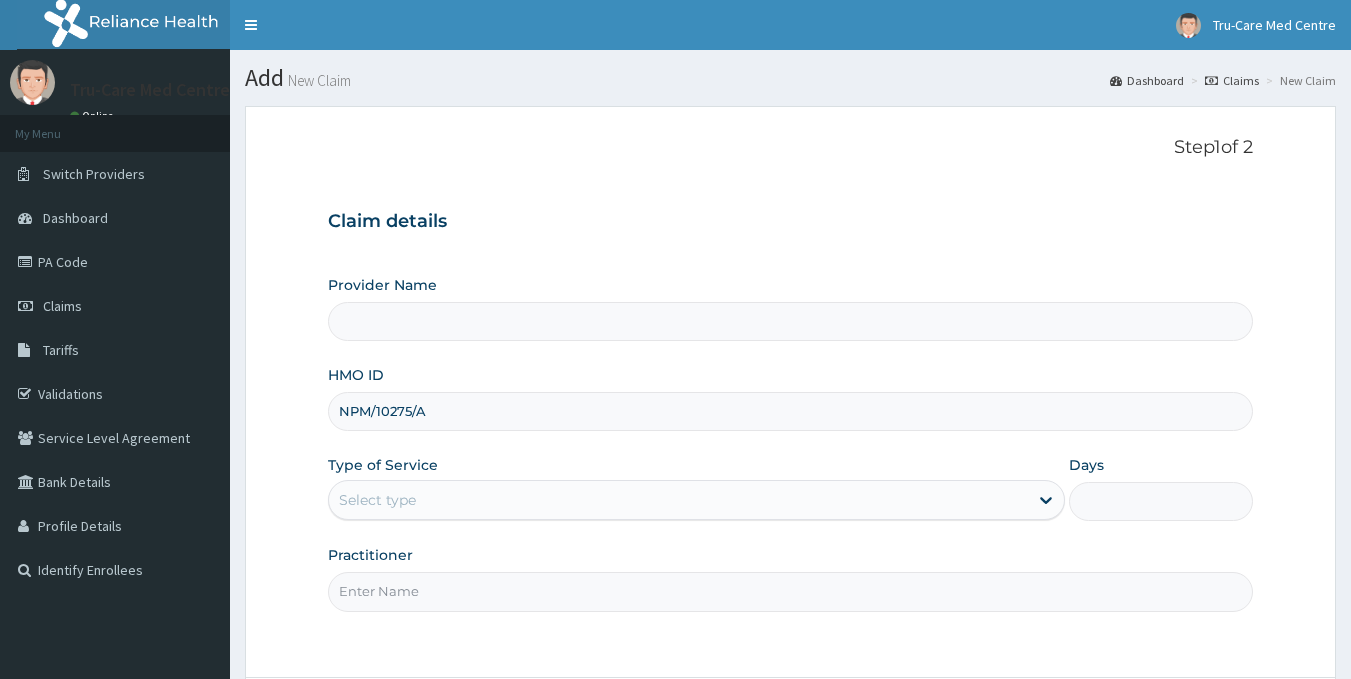 type on "Tru-Care Medical Centre" 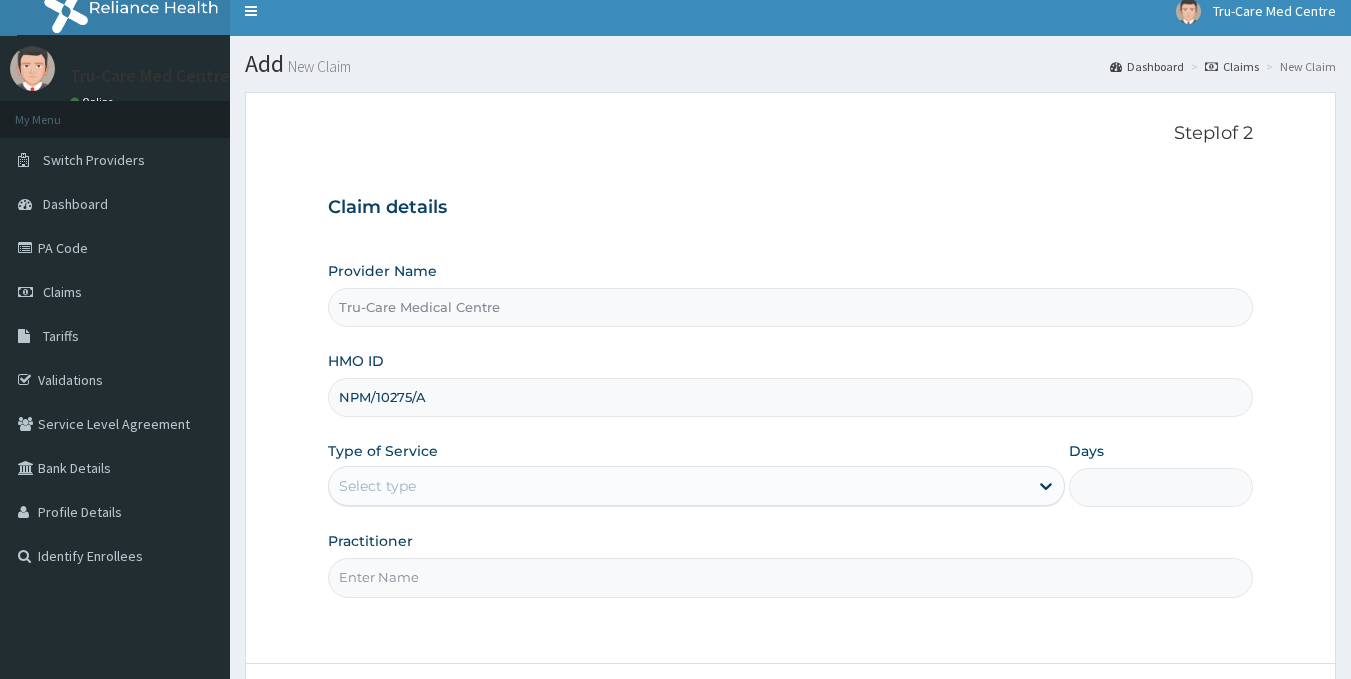 scroll, scrollTop: 178, scrollLeft: 0, axis: vertical 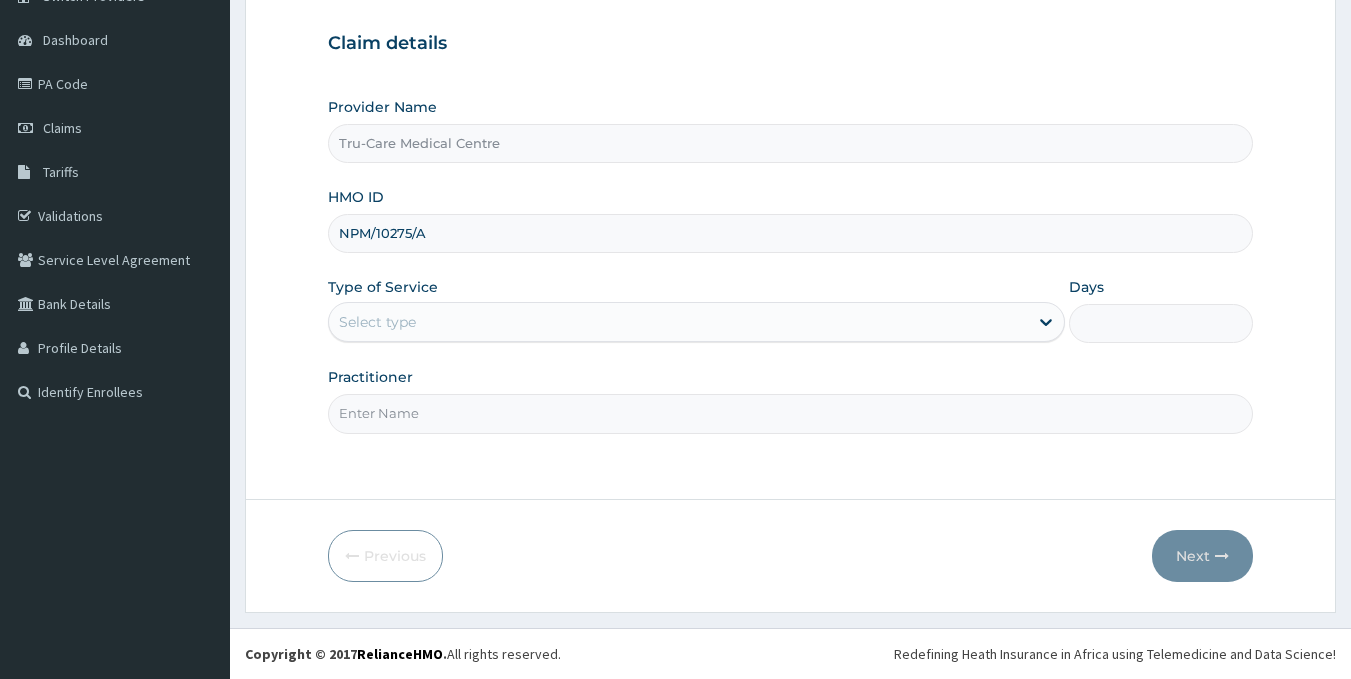 type on "NPM/10275/A" 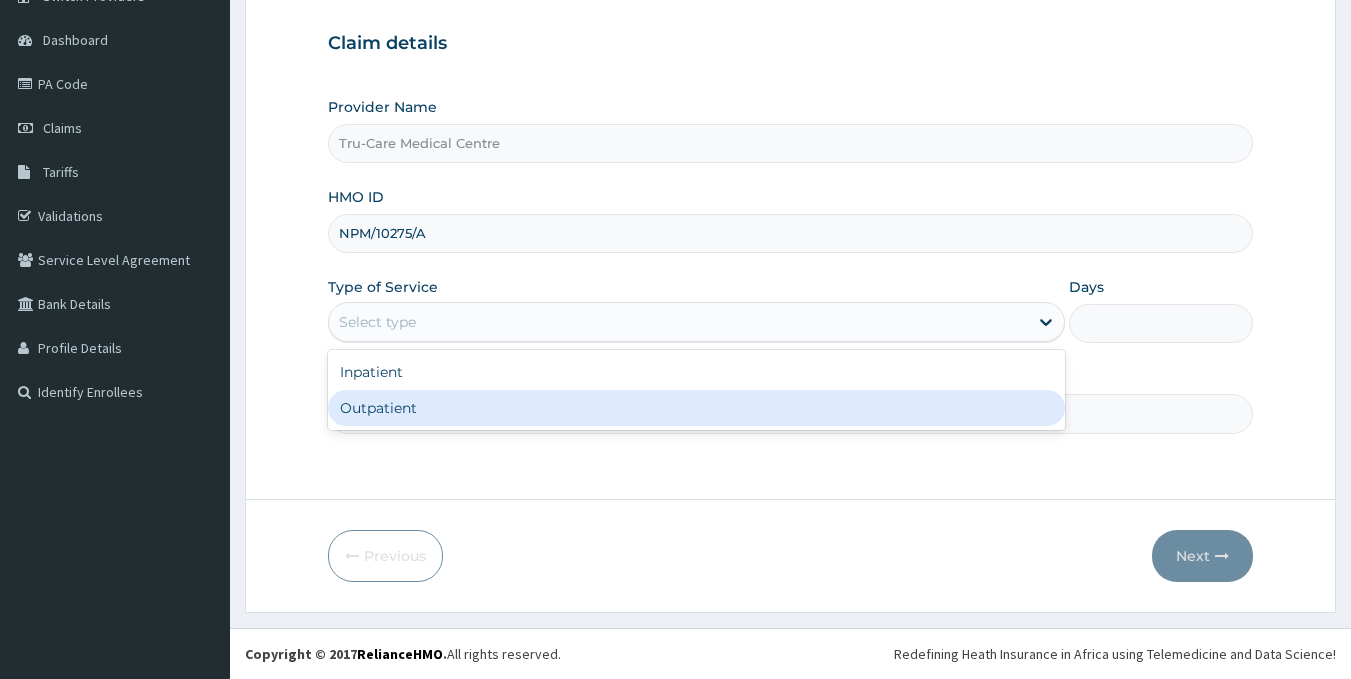 click on "Outpatient" at bounding box center (696, 408) 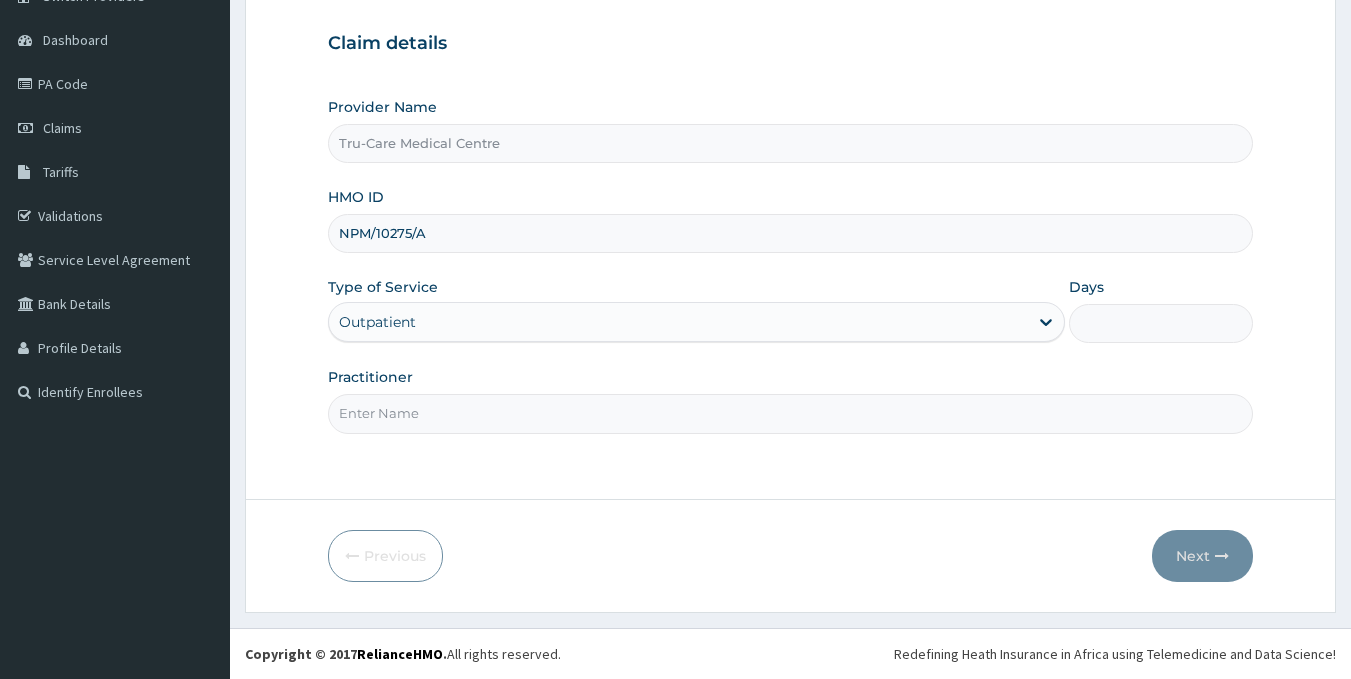 type on "1" 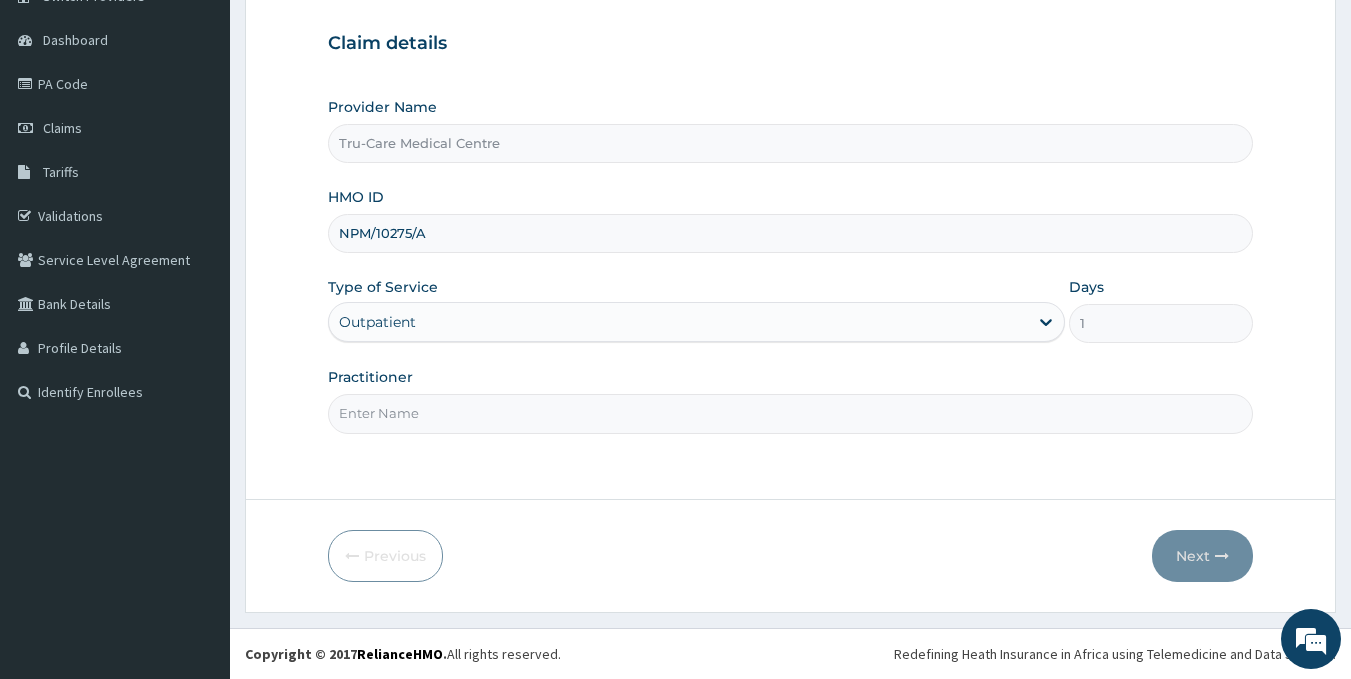 click on "Practitioner" at bounding box center (791, 413) 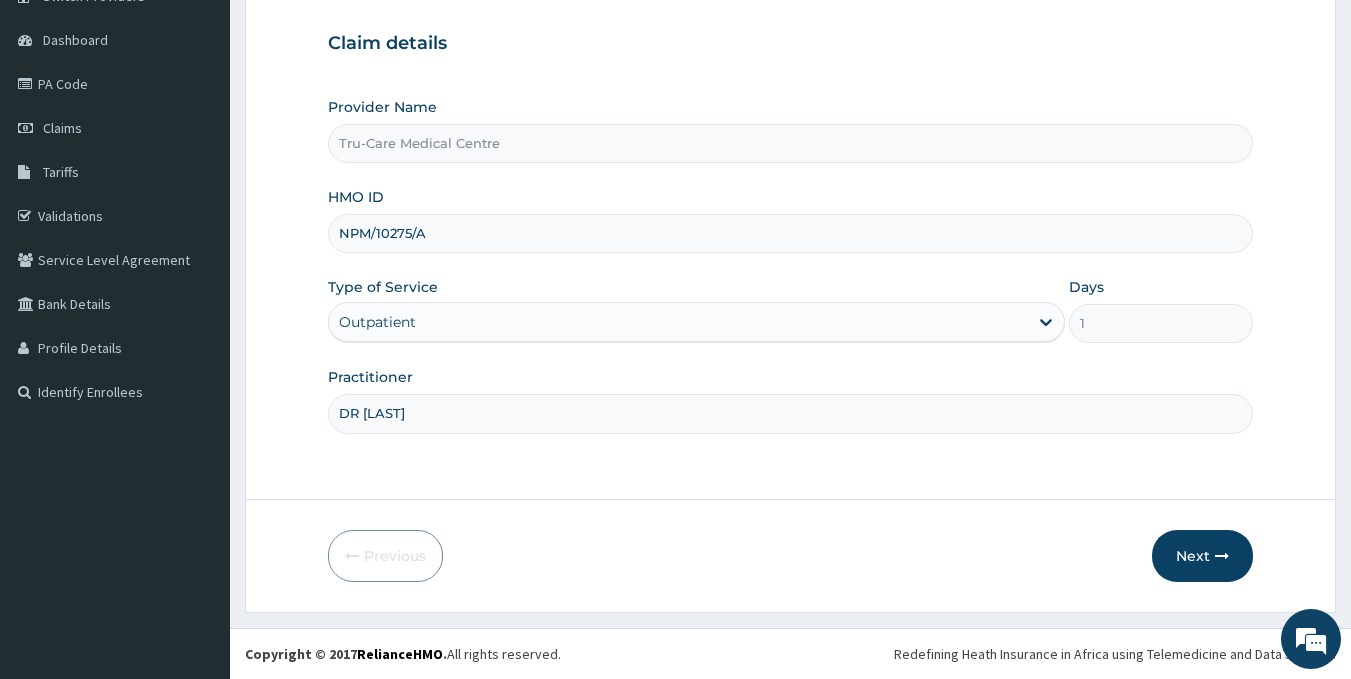 scroll, scrollTop: 0, scrollLeft: 0, axis: both 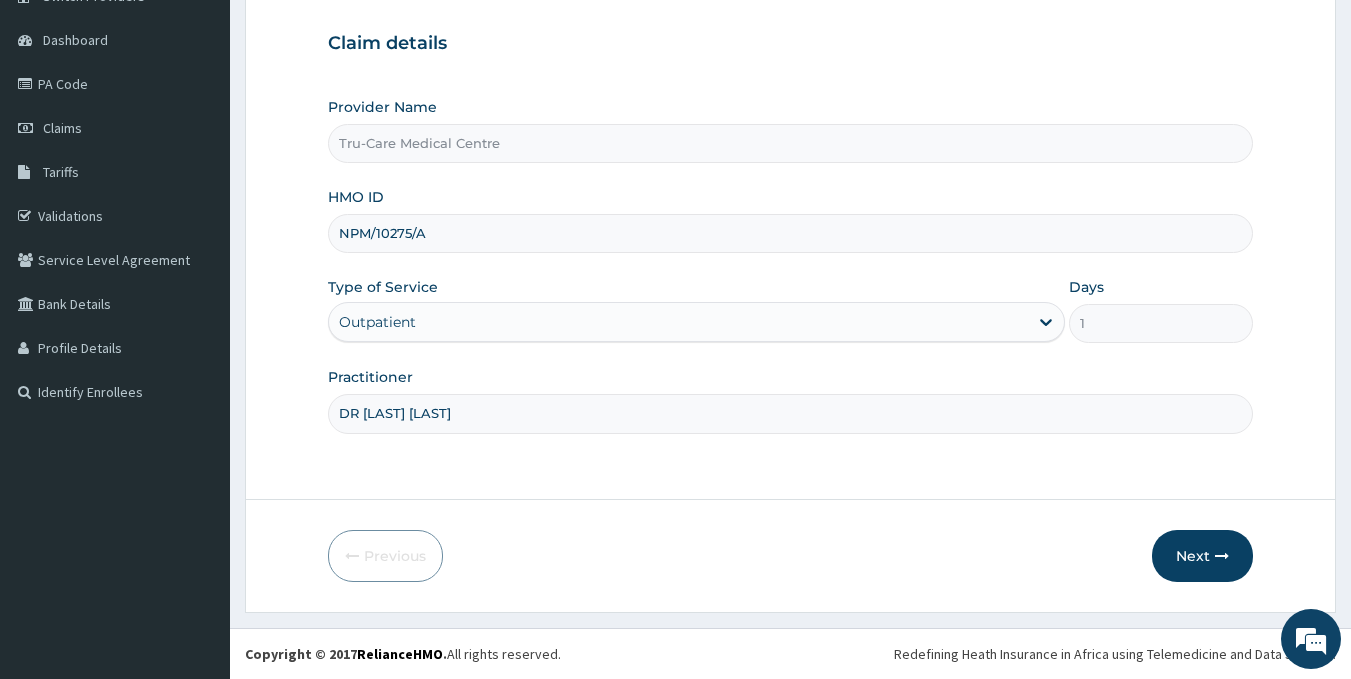 drag, startPoint x: 356, startPoint y: 419, endPoint x: 396, endPoint y: 402, distance: 43.462627 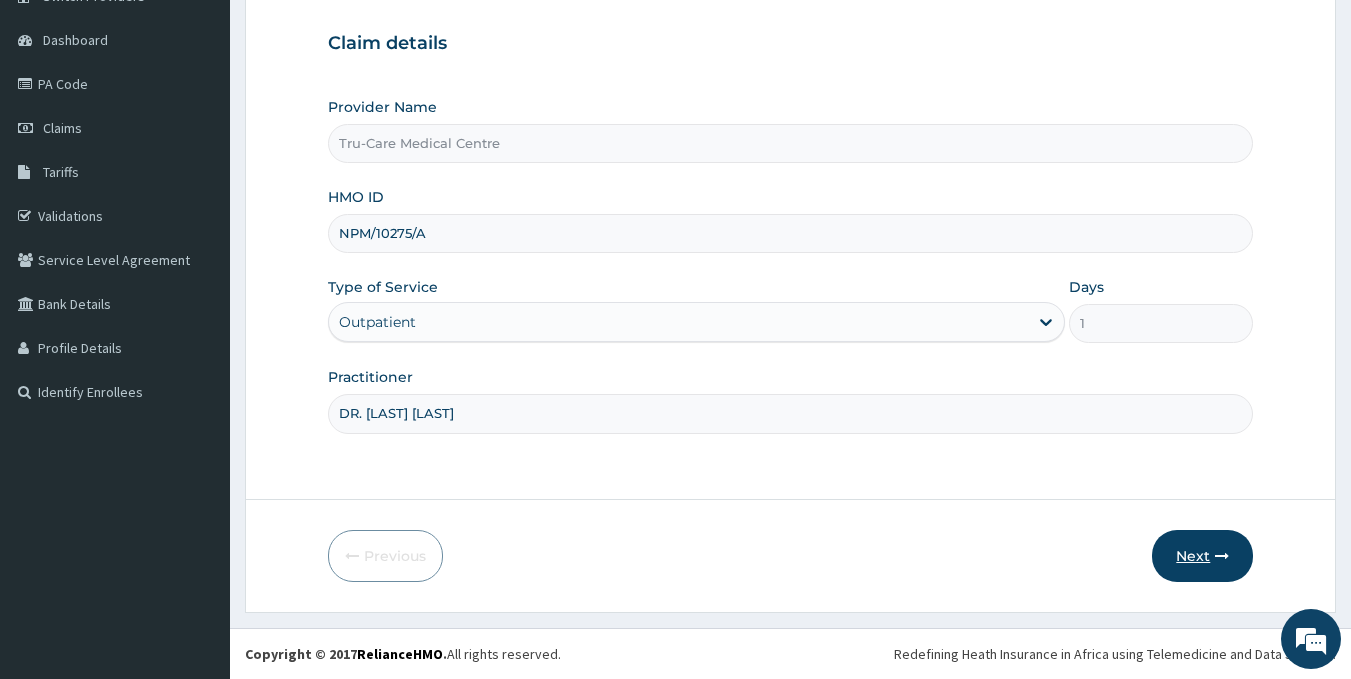 type on "DR. RACHEAL IBRAHIM" 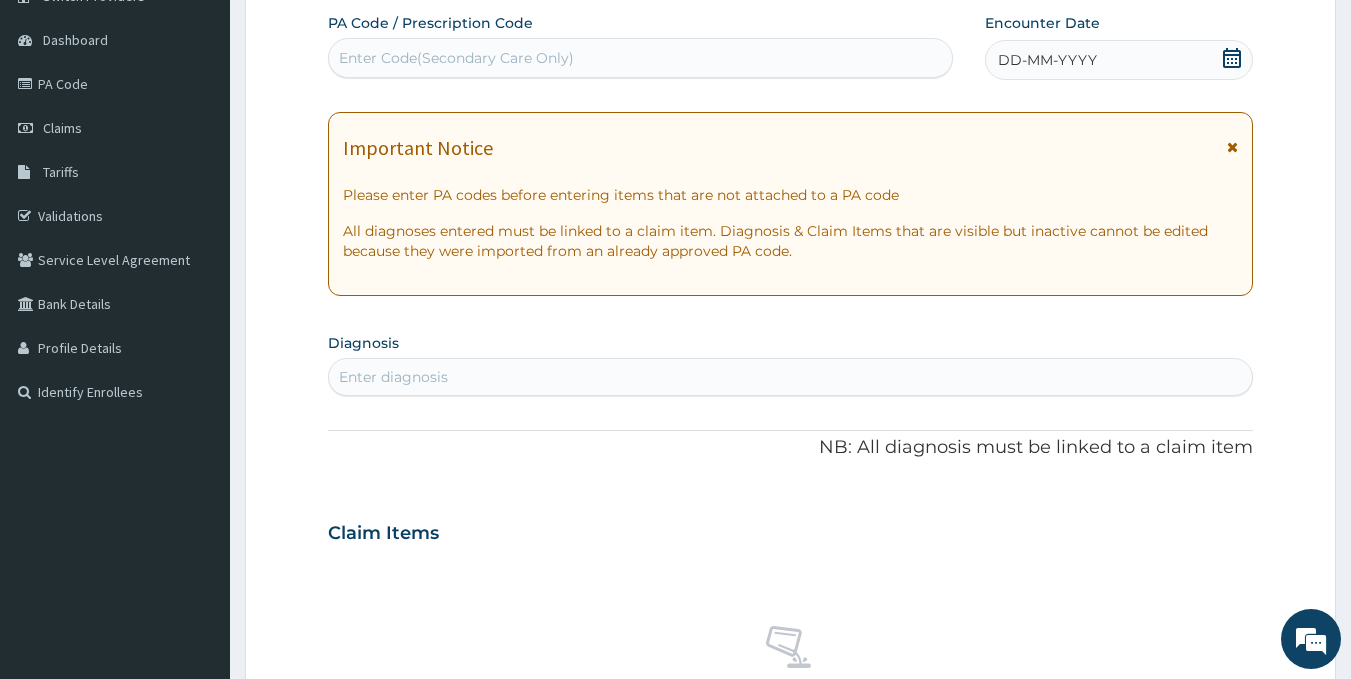 click on "Enter Code(Secondary Care Only)" at bounding box center (456, 58) 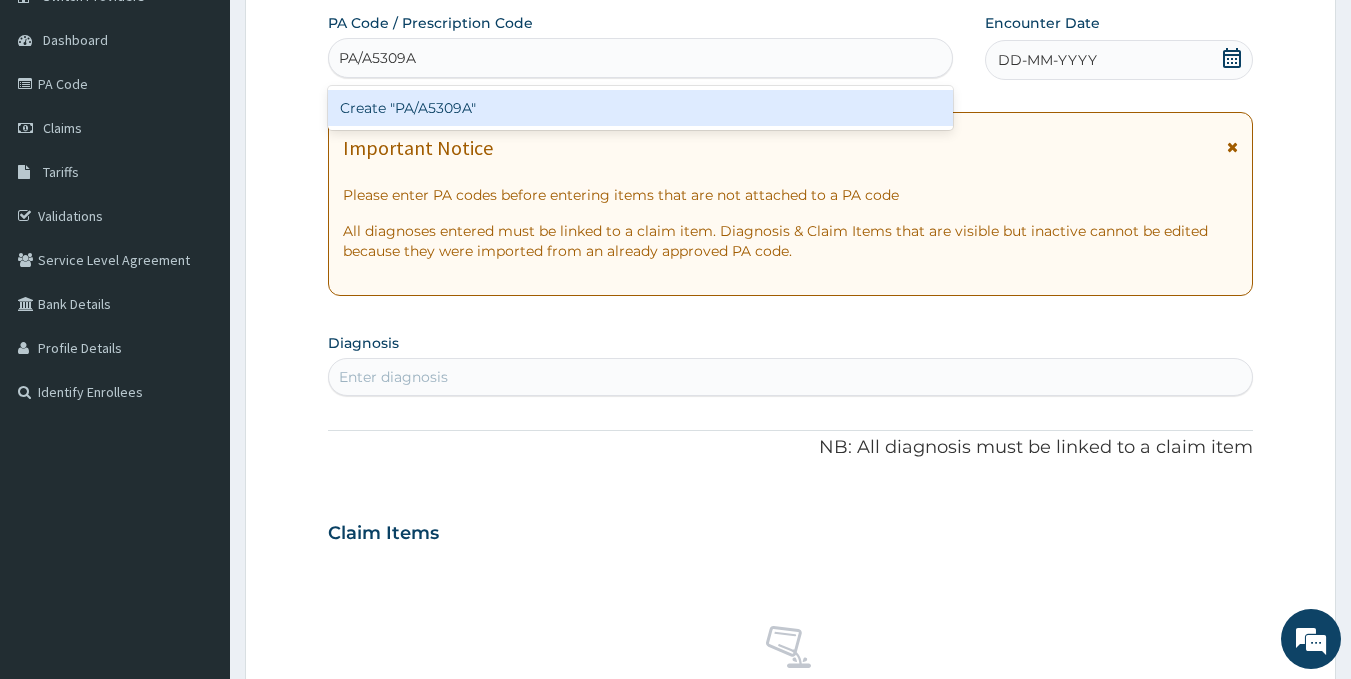 click on "Create "PA/A5309A"" at bounding box center (641, 108) 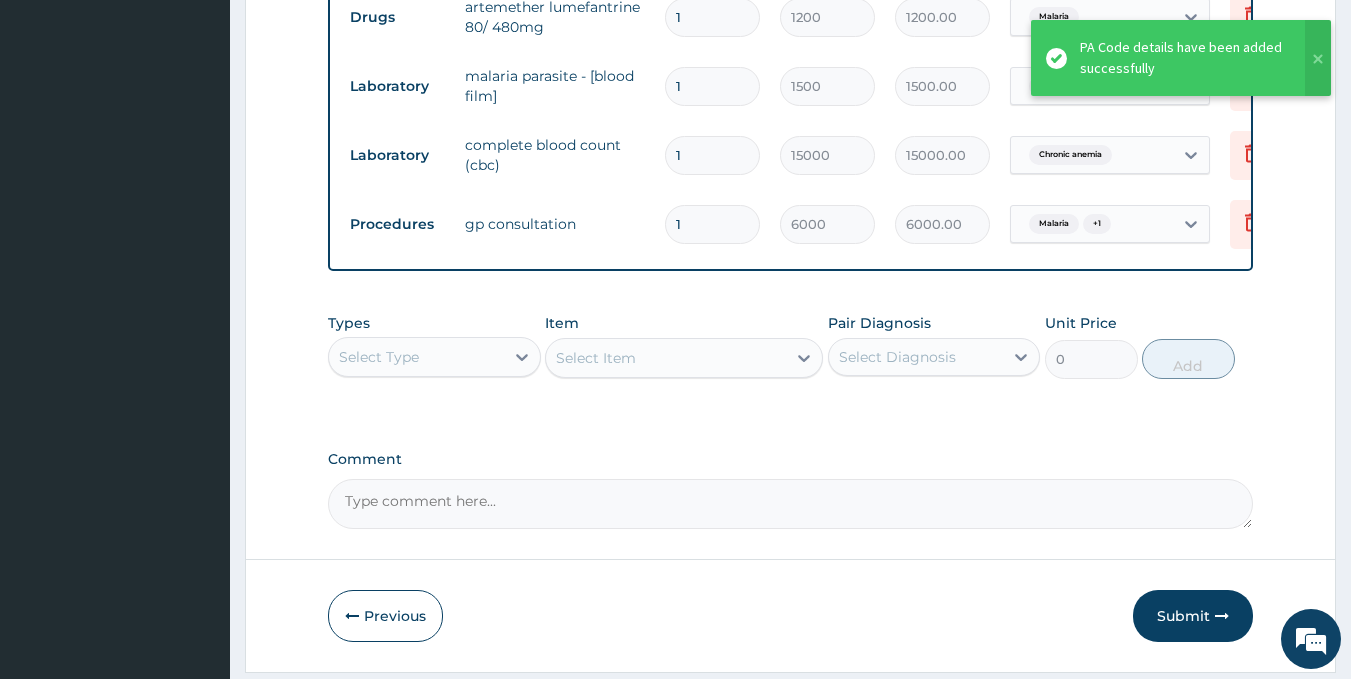scroll, scrollTop: 959, scrollLeft: 0, axis: vertical 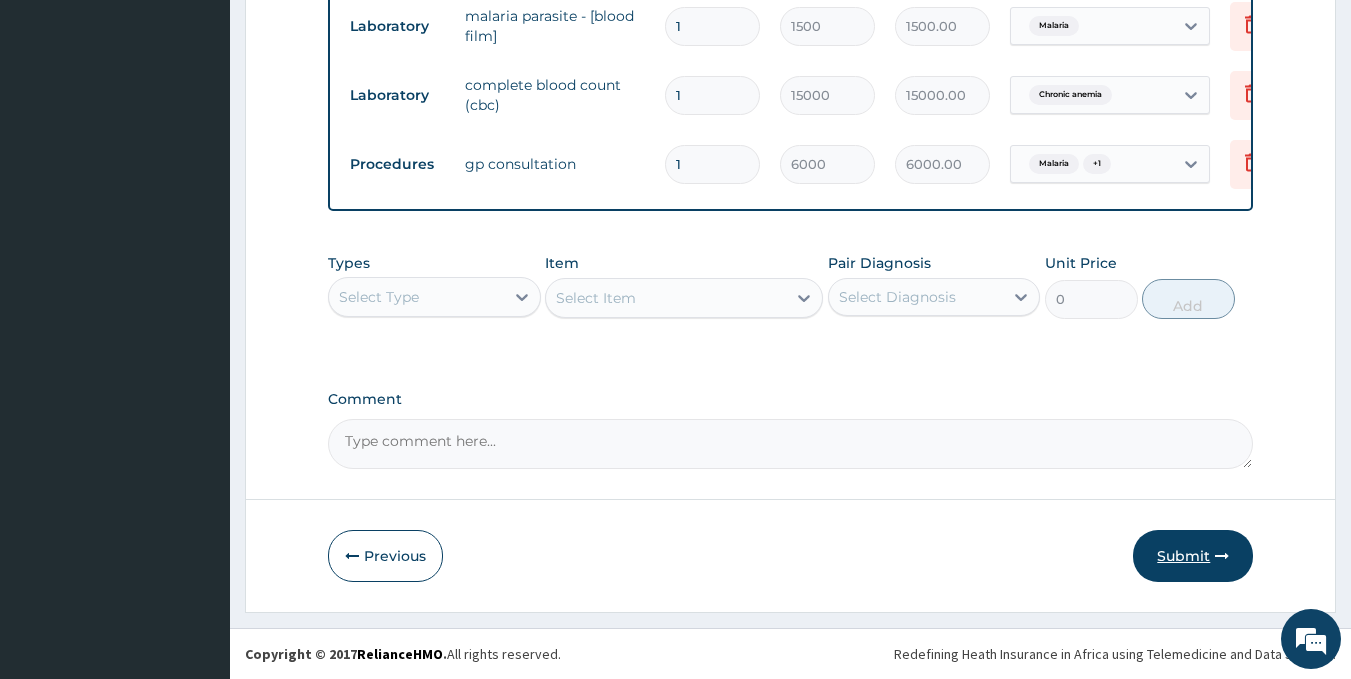 click on "Submit" at bounding box center (1193, 556) 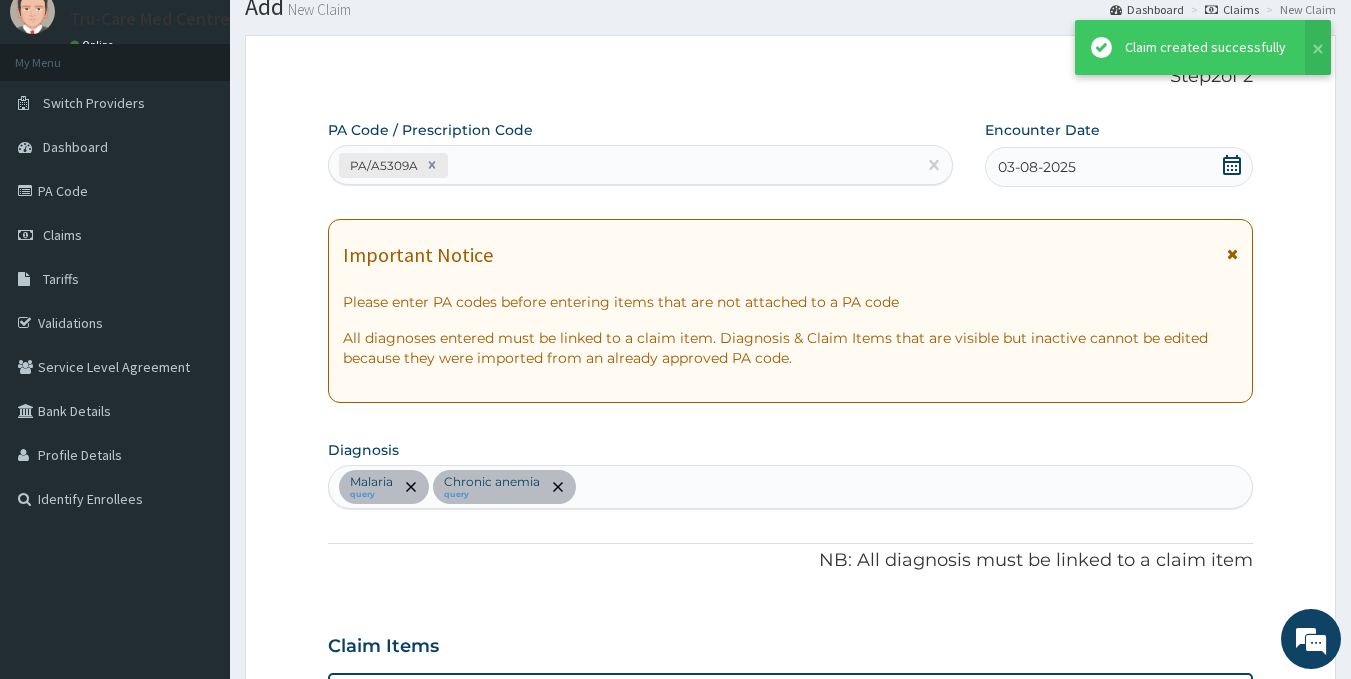 scroll, scrollTop: 959, scrollLeft: 0, axis: vertical 